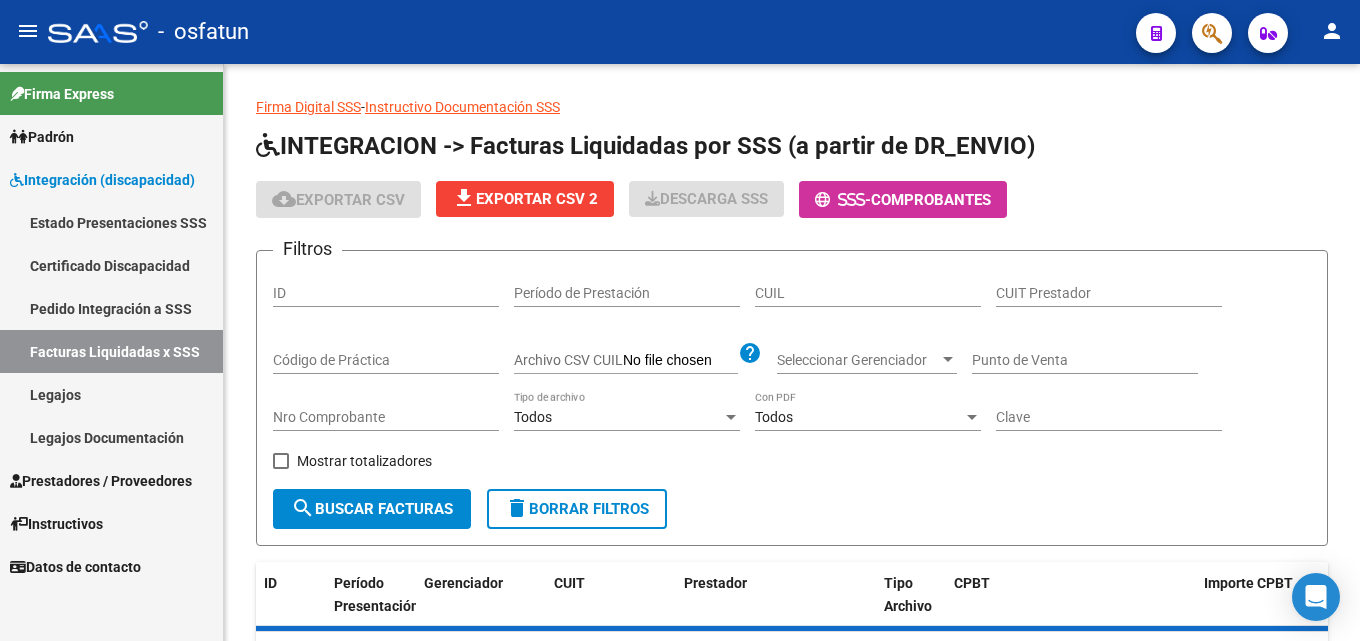 scroll, scrollTop: 0, scrollLeft: 0, axis: both 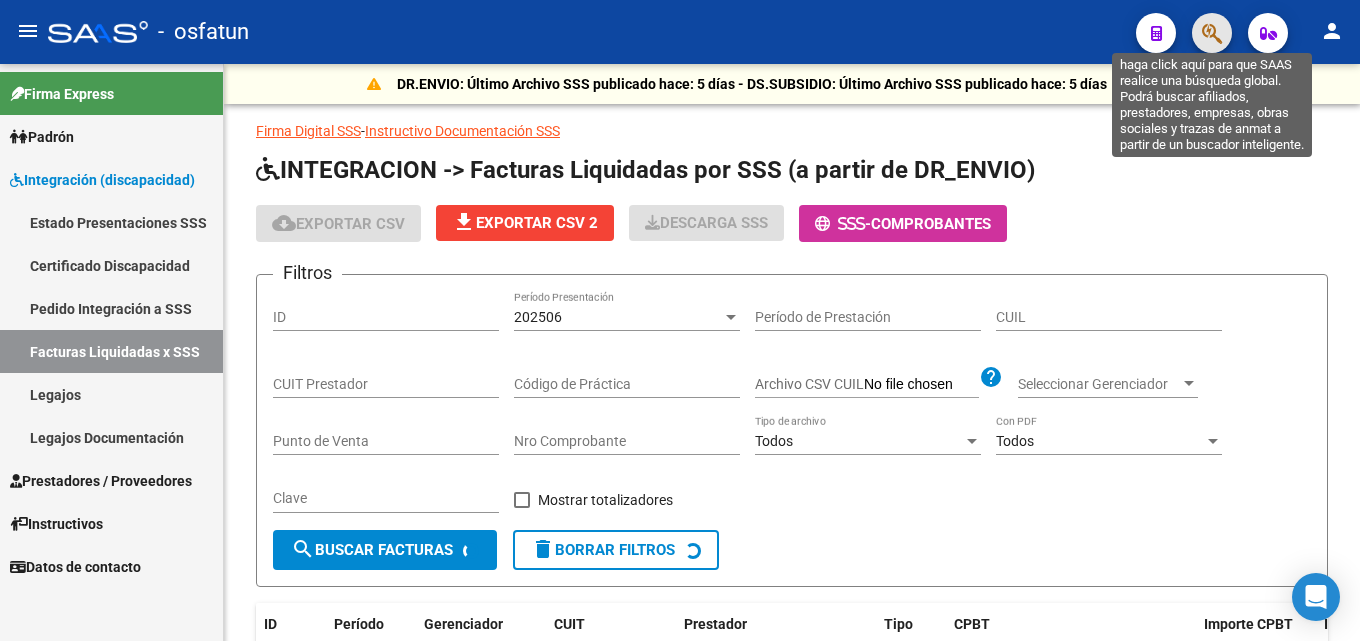 click 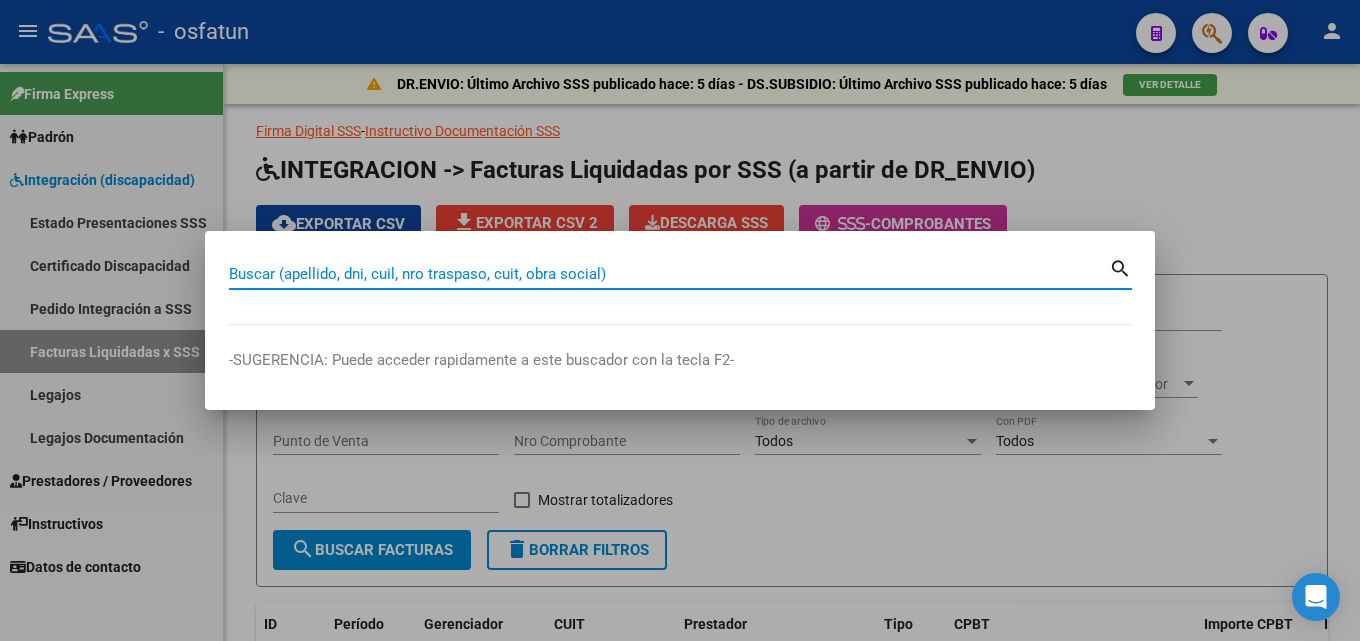 click on "Buscar (apellido, dni, cuil, nro traspaso, cuit, obra social)" at bounding box center (669, 274) 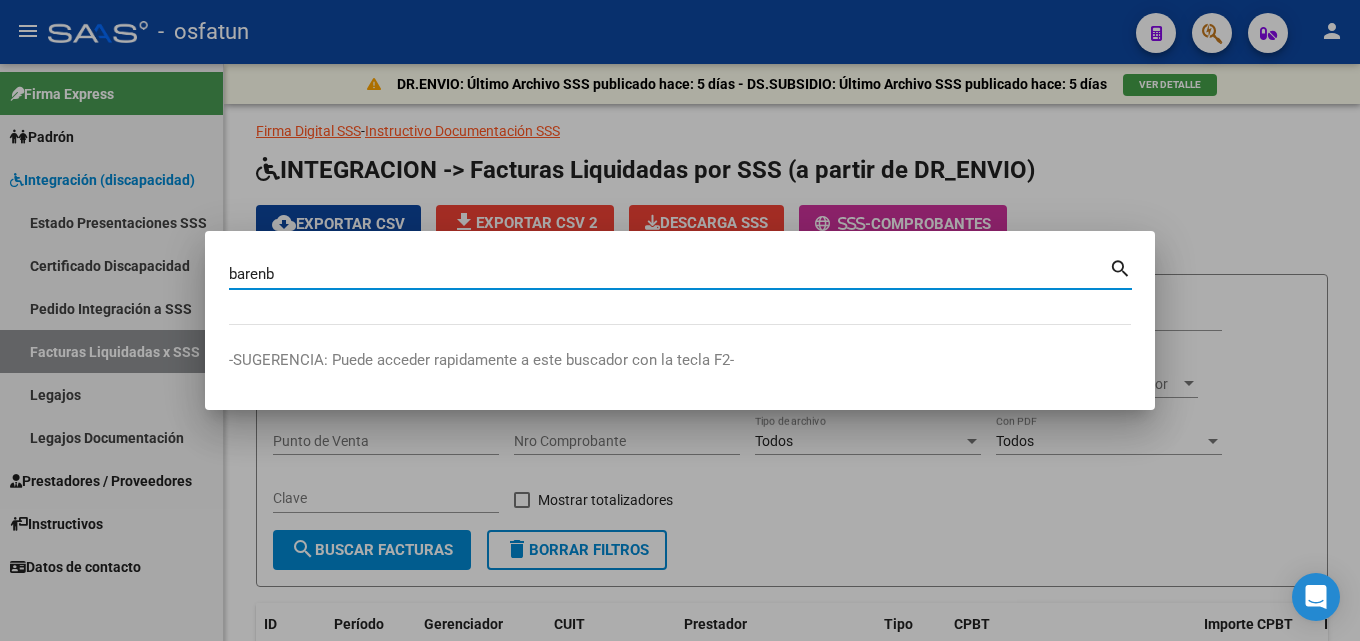 type on "barenb" 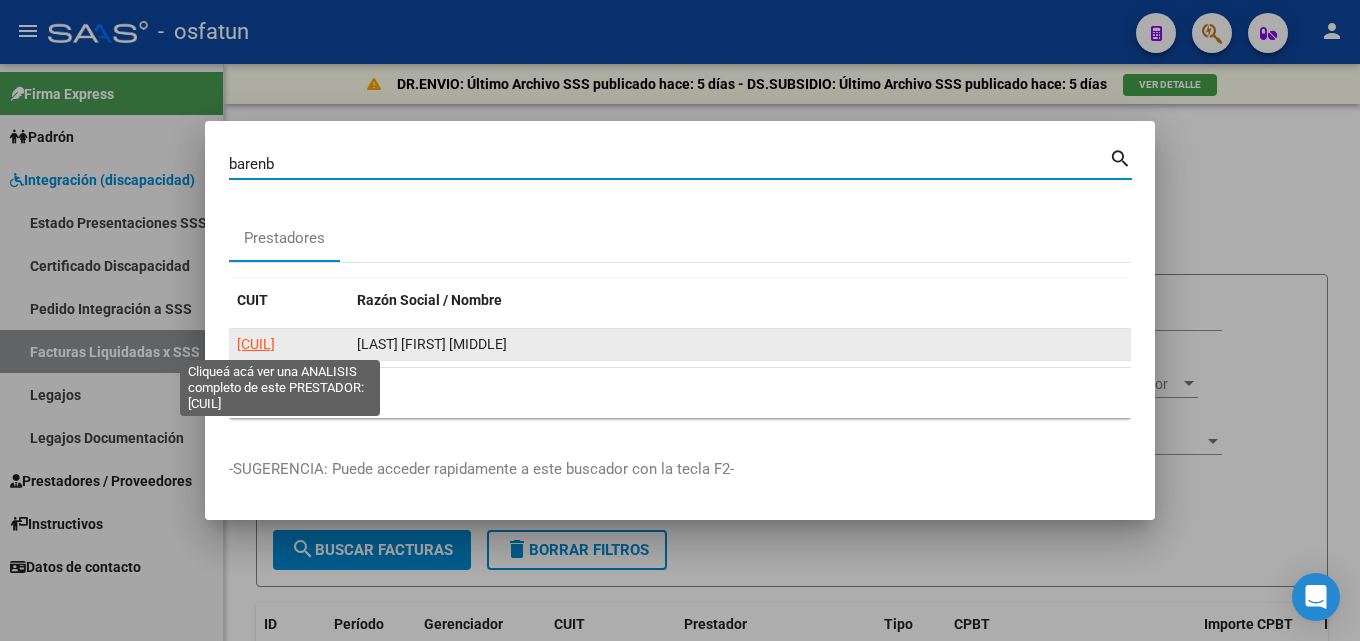 click on "[CUIL]" 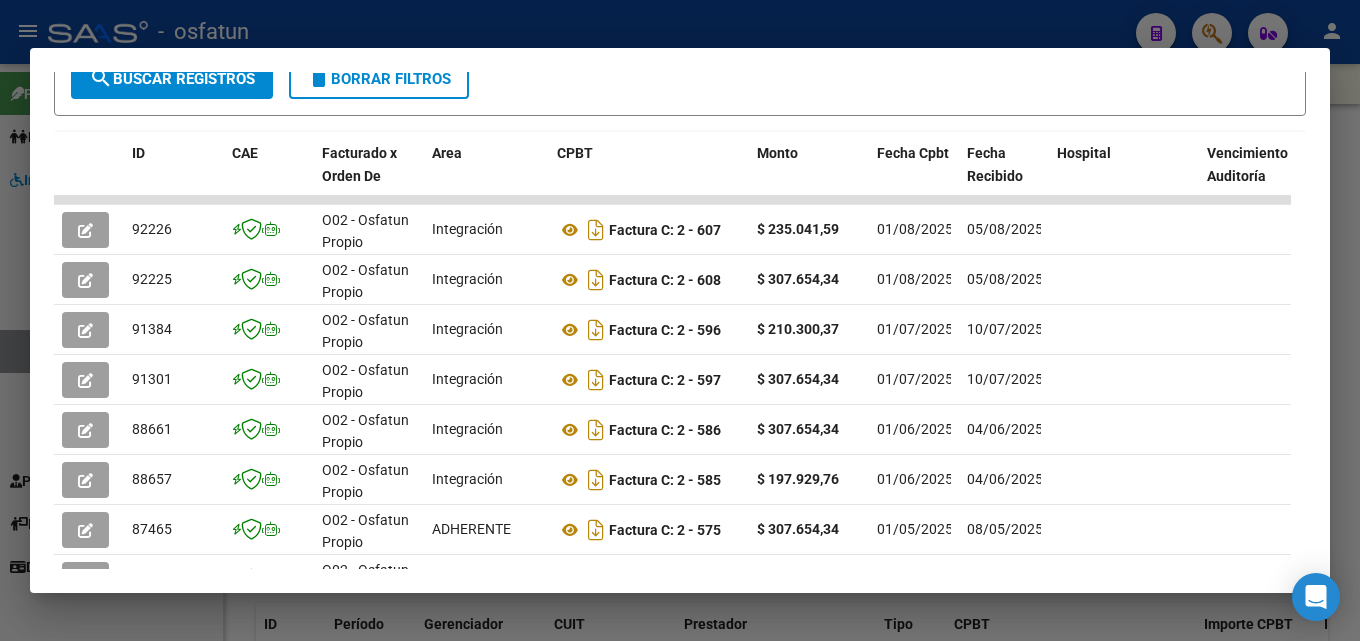 scroll, scrollTop: 446, scrollLeft: 0, axis: vertical 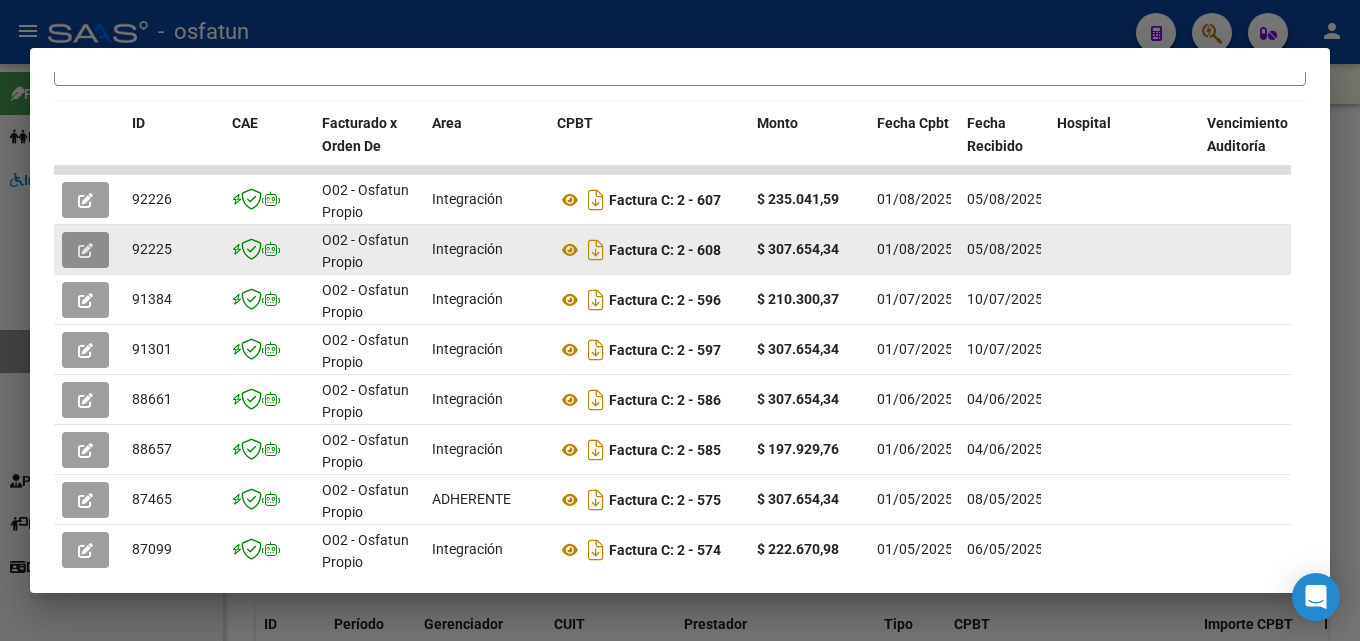 click 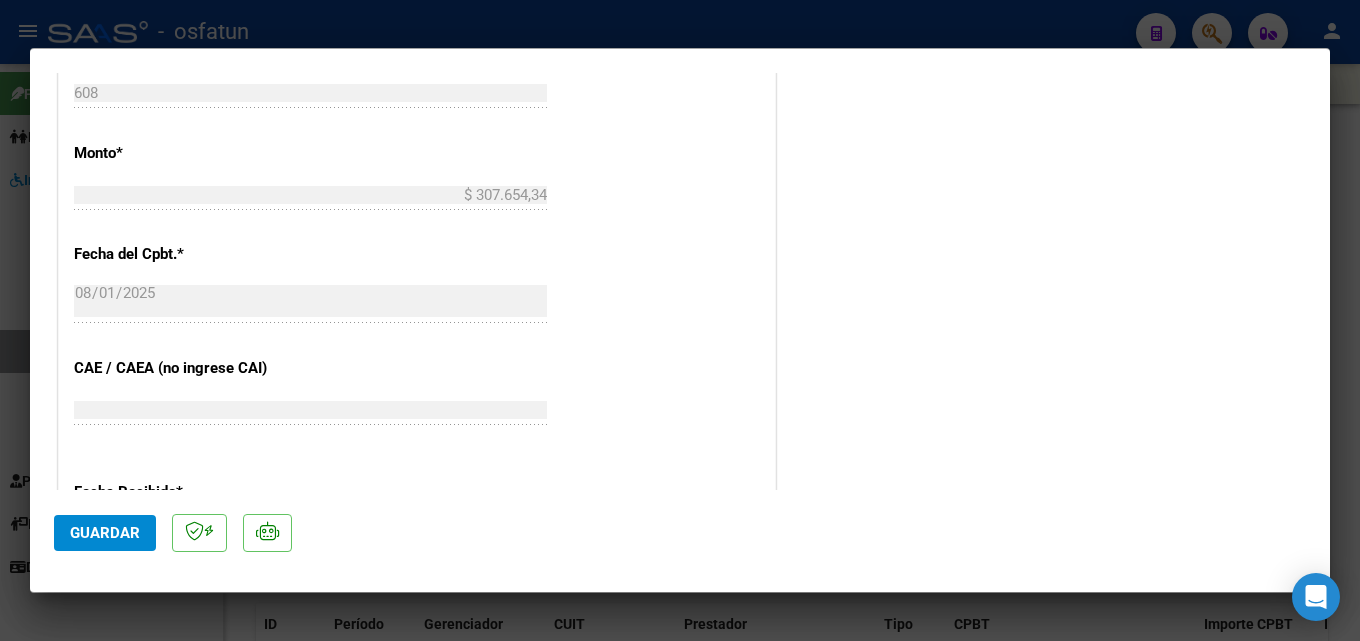 scroll, scrollTop: 1014, scrollLeft: 0, axis: vertical 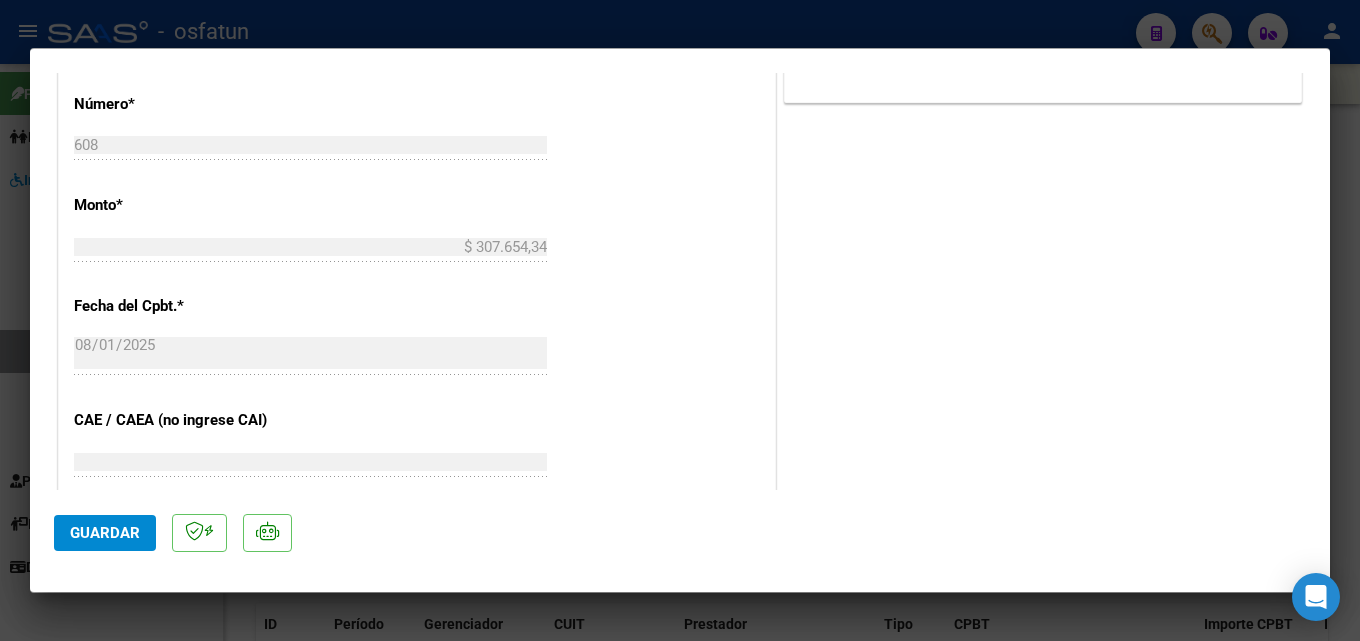 click at bounding box center (680, 320) 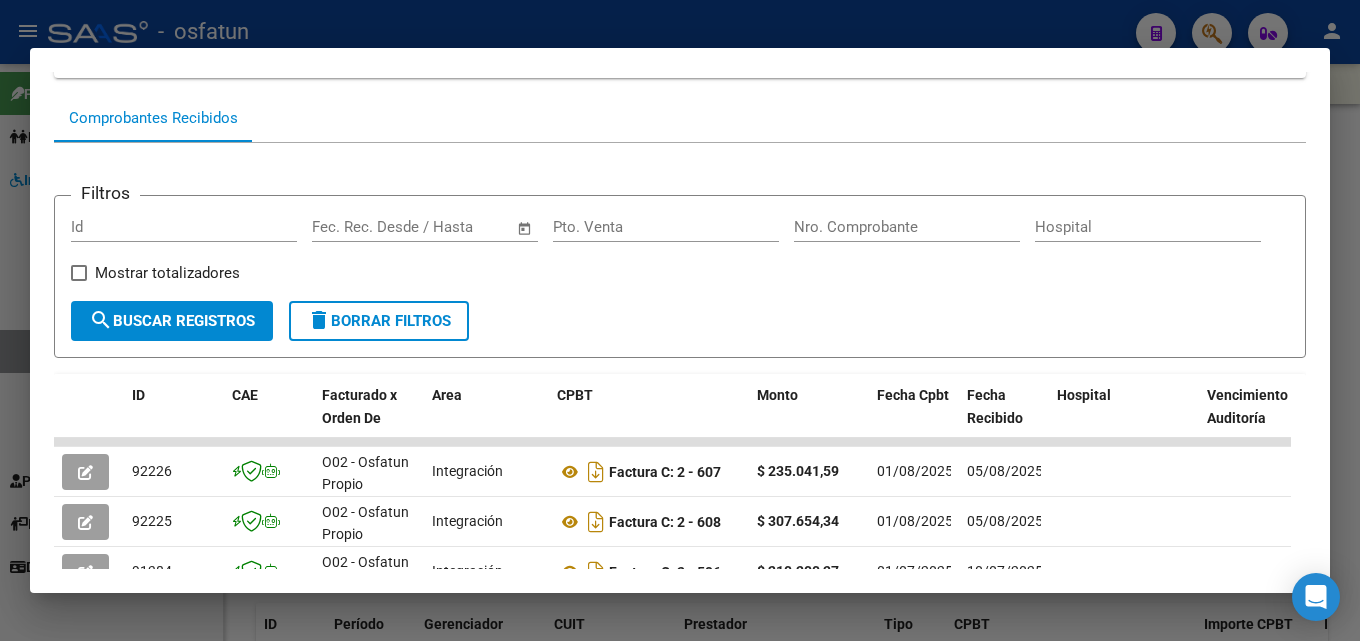 scroll, scrollTop: 172, scrollLeft: 0, axis: vertical 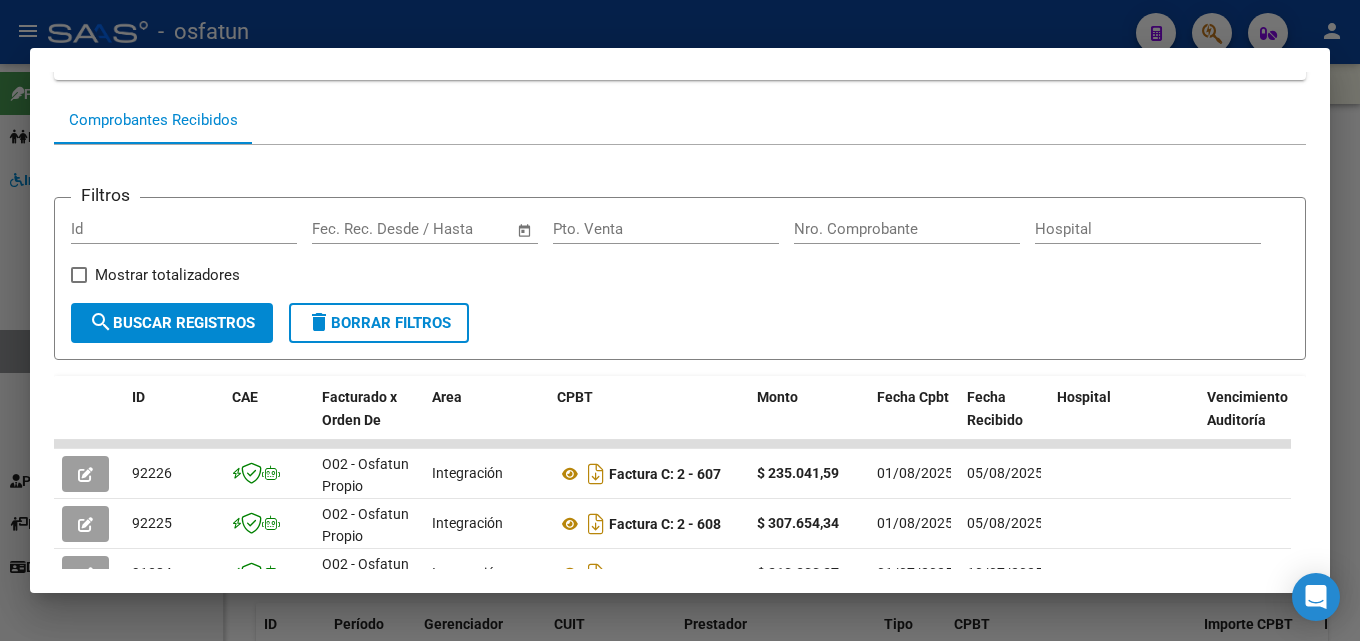 click at bounding box center (680, 320) 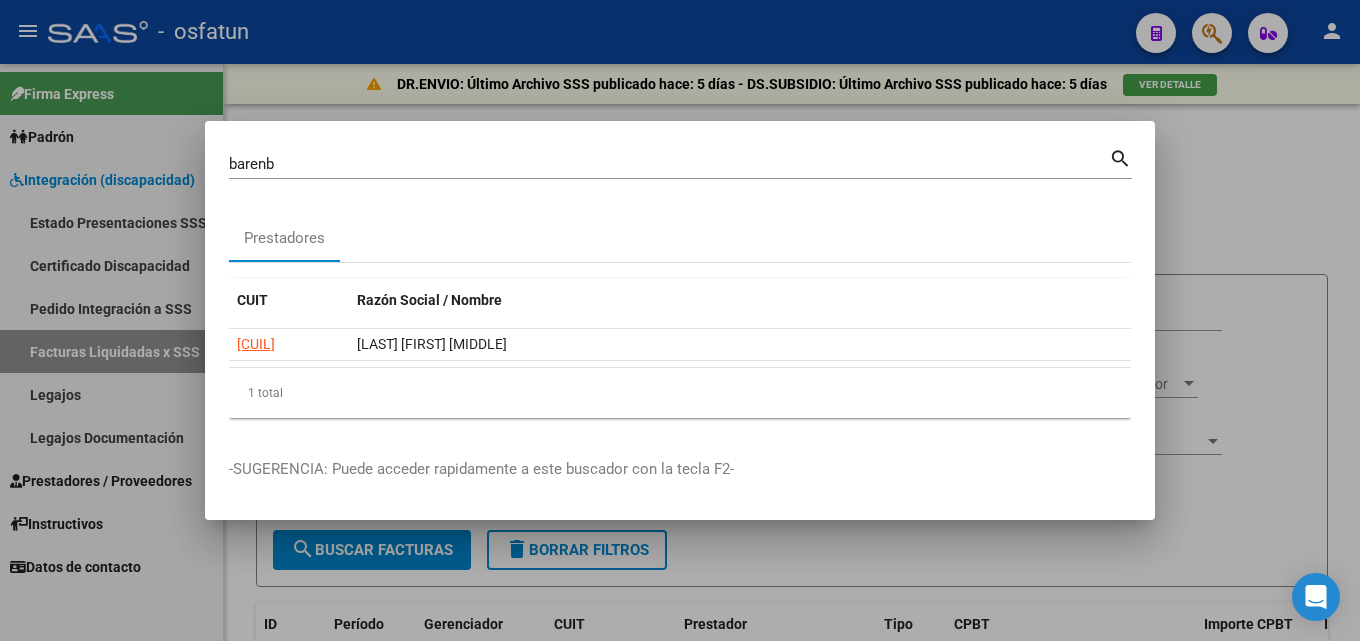 click on "barenb" at bounding box center [669, 164] 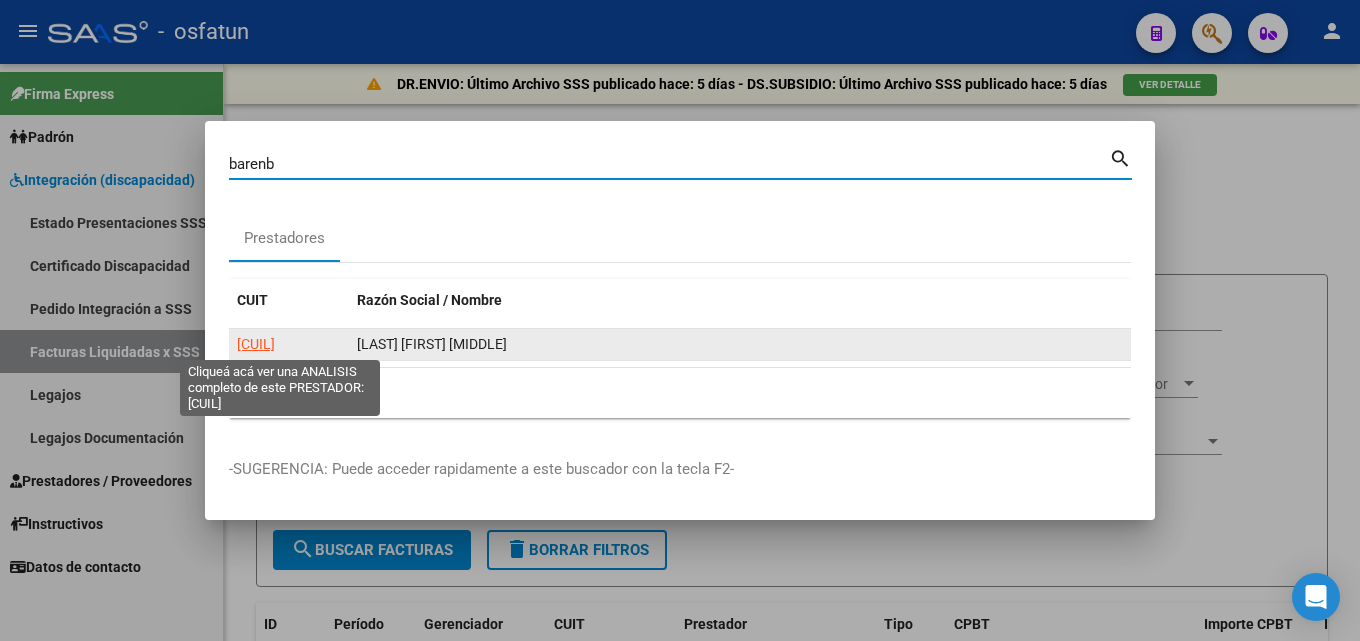 click on "[CUIL]" 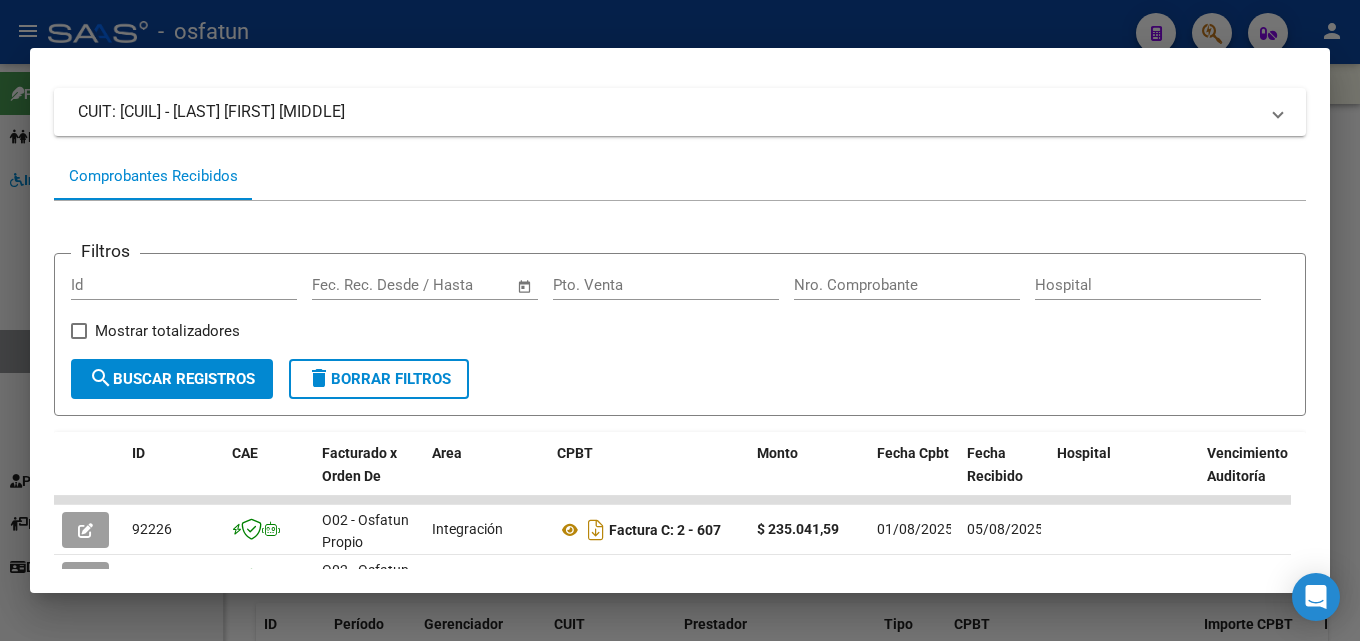 scroll, scrollTop: 0, scrollLeft: 0, axis: both 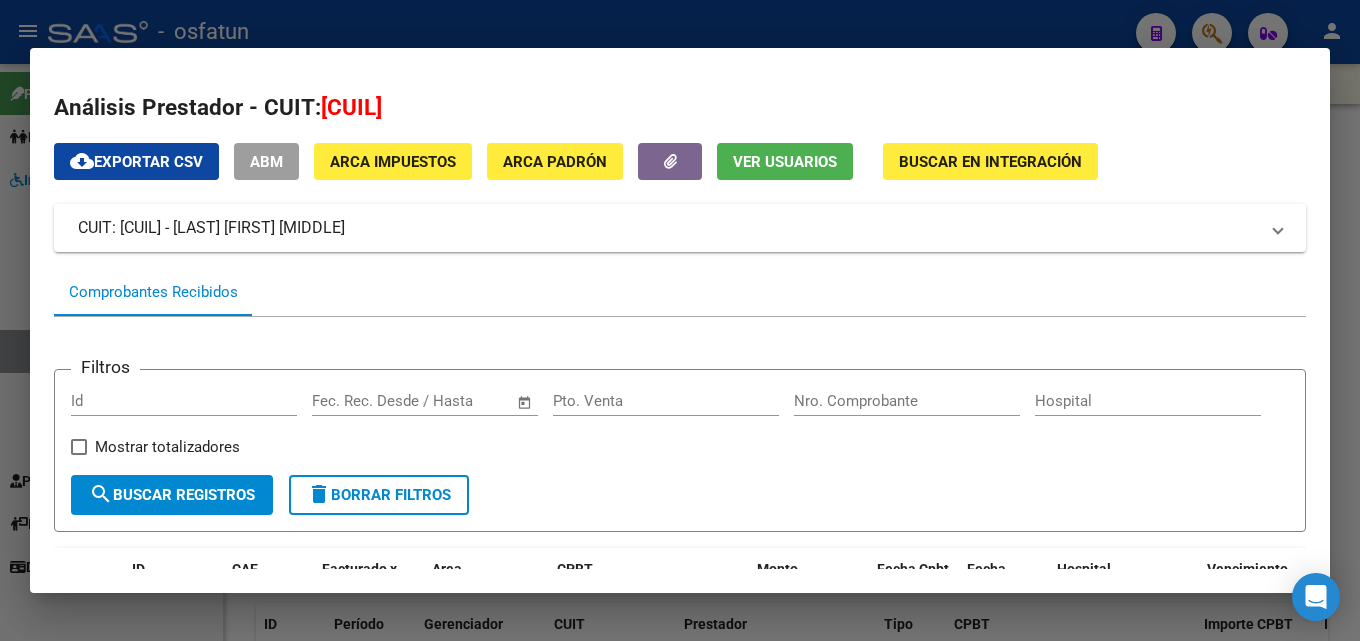 click at bounding box center [680, 320] 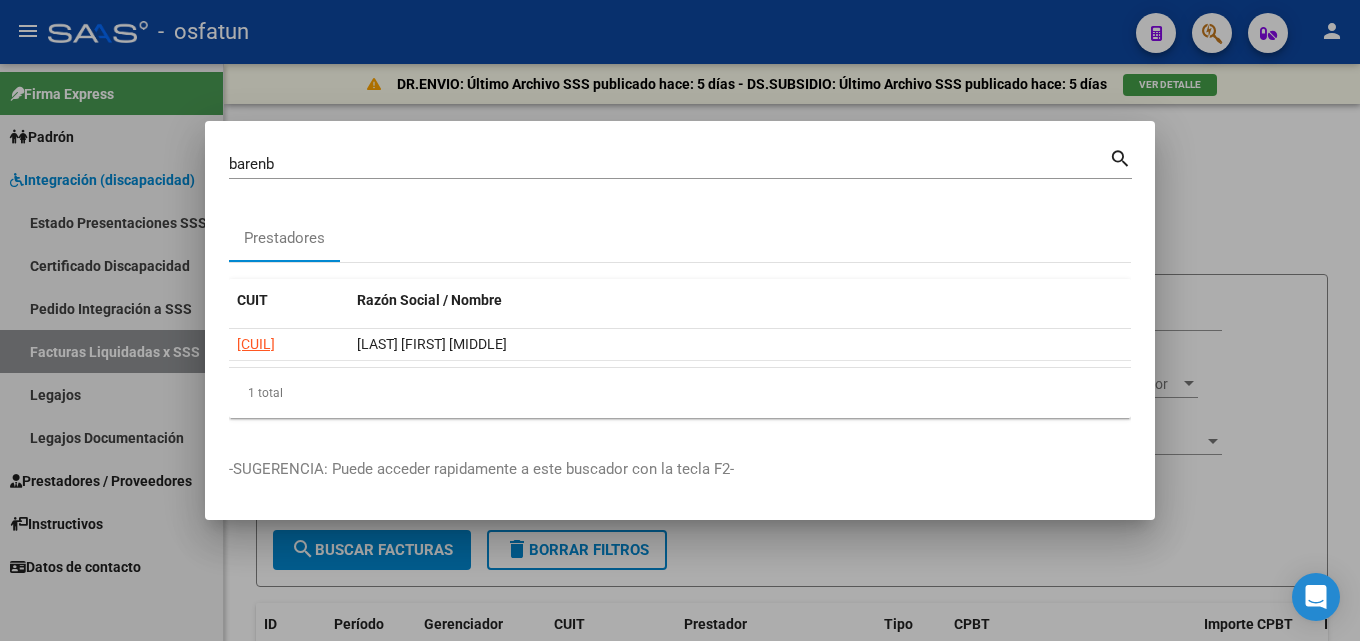 click at bounding box center [680, 320] 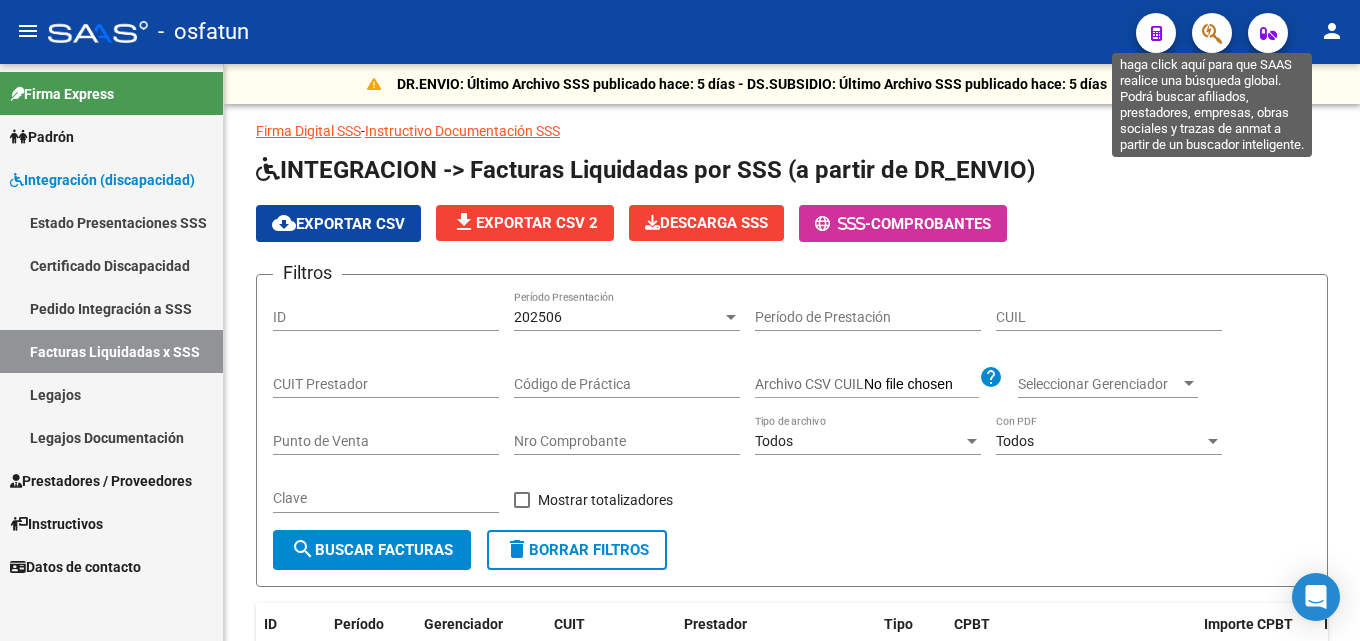 click 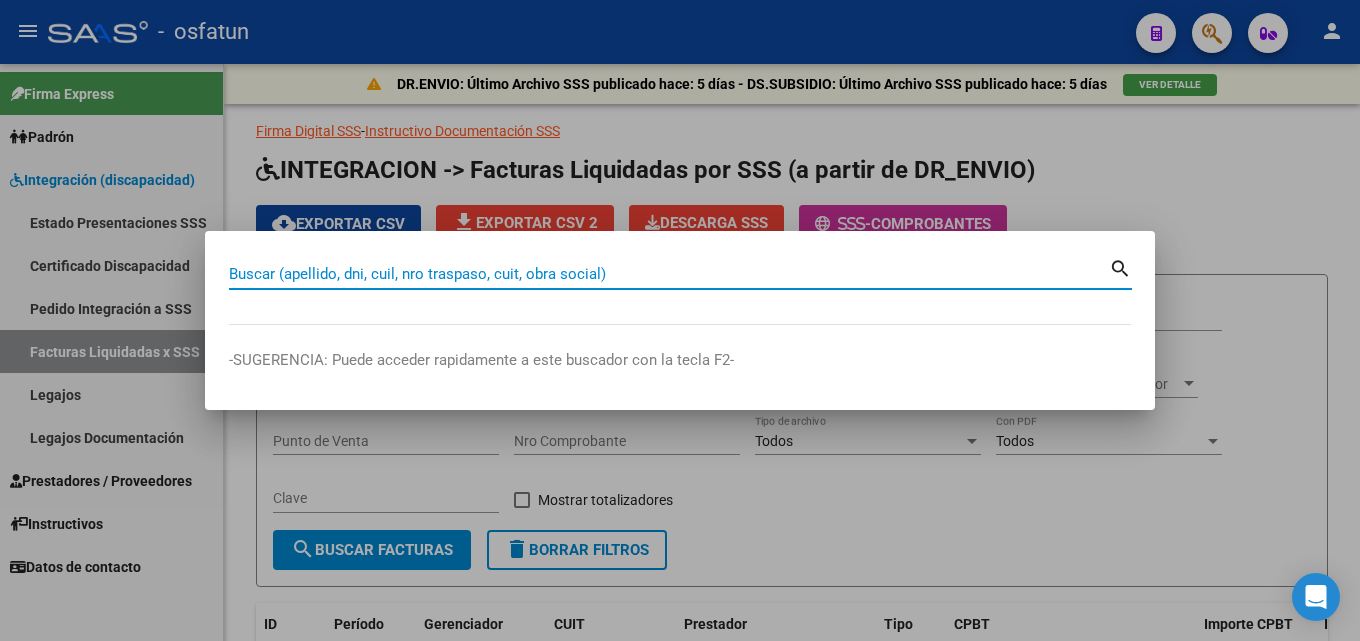 click on "Buscar (apellido, dni, cuil, nro traspaso, cuit, obra social)" at bounding box center [669, 274] 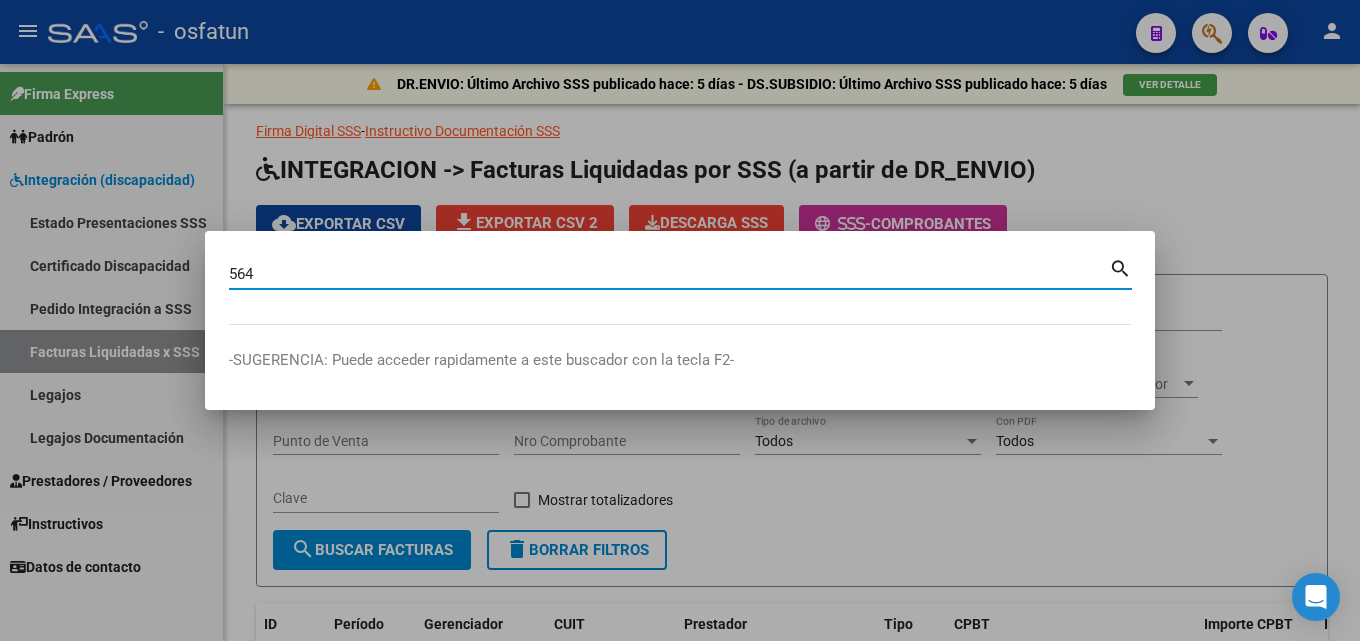 type on "564" 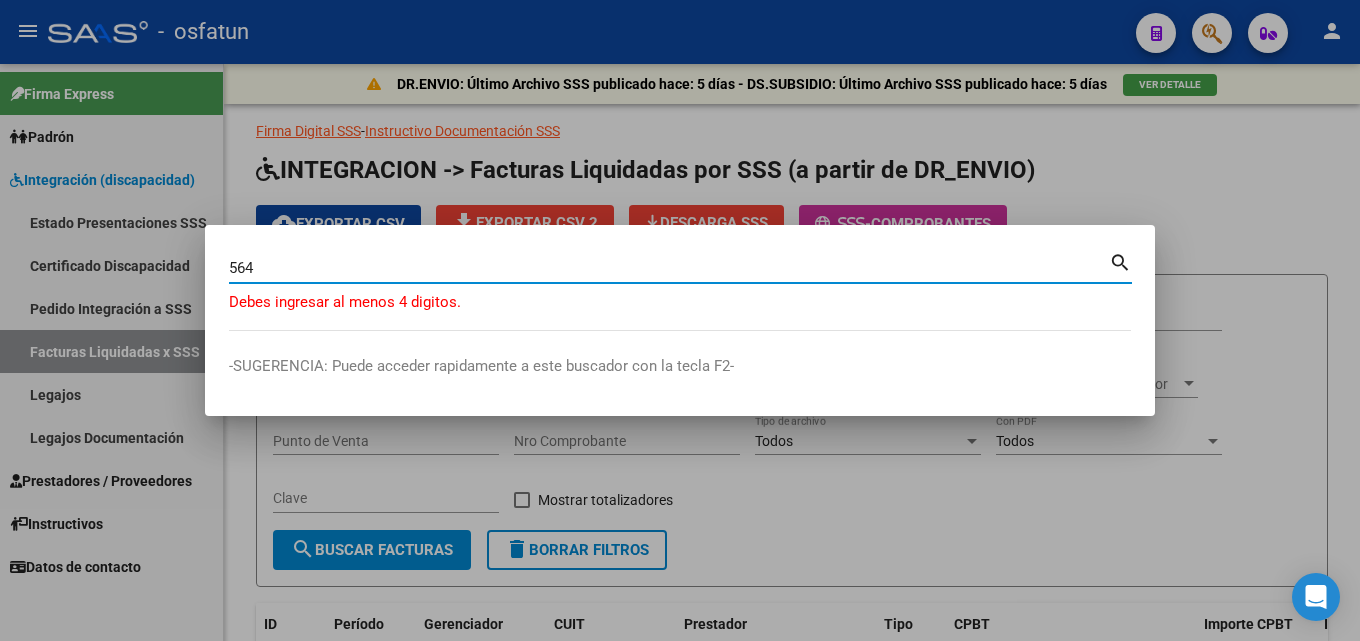 drag, startPoint x: 313, startPoint y: 266, endPoint x: 113, endPoint y: 267, distance: 200.0025 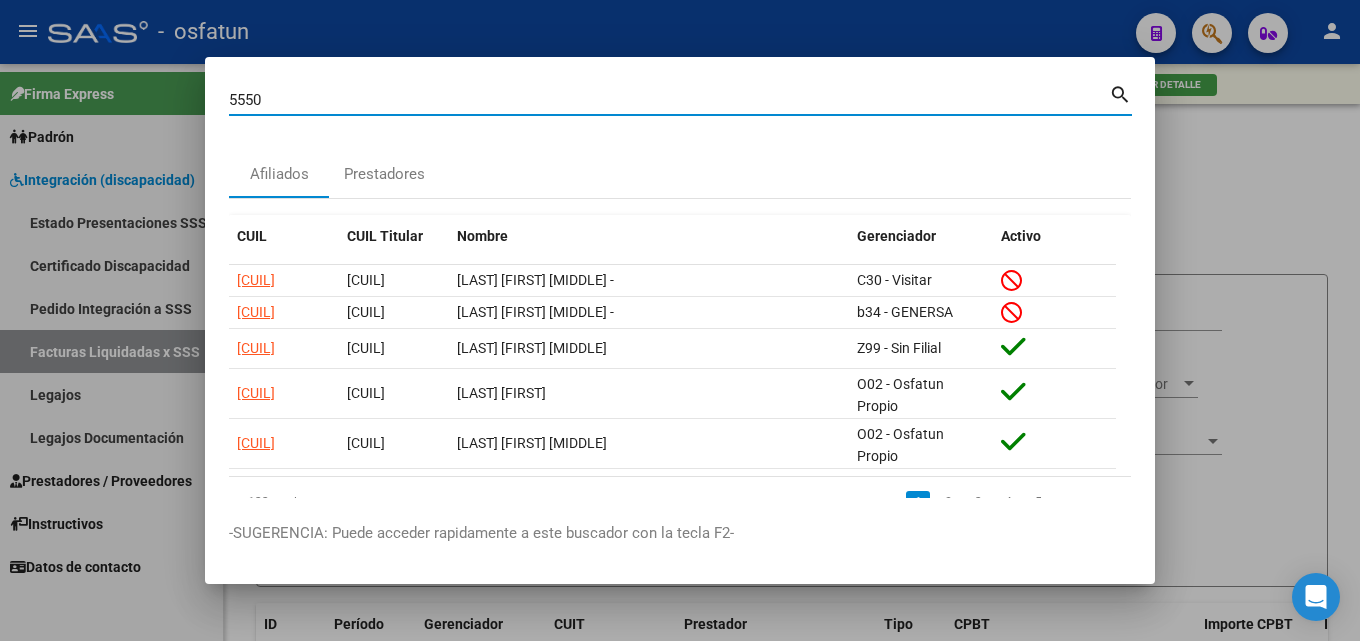 click on "5550" at bounding box center (669, 100) 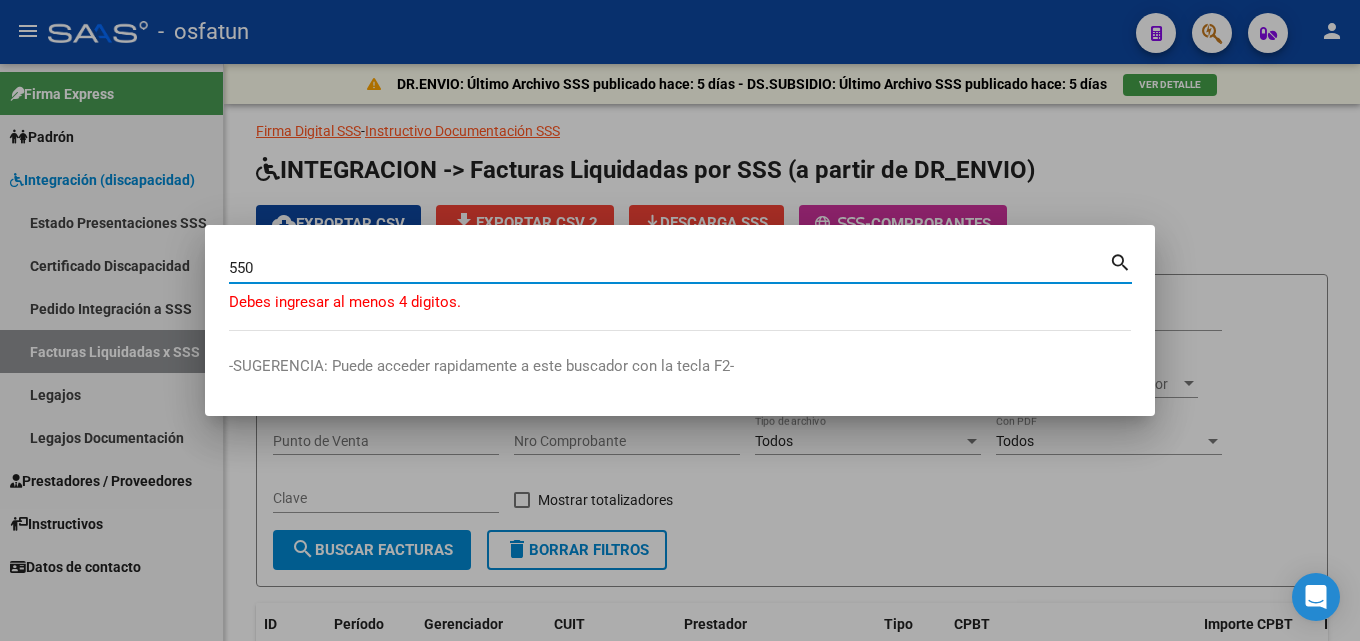 click on "550" at bounding box center (669, 268) 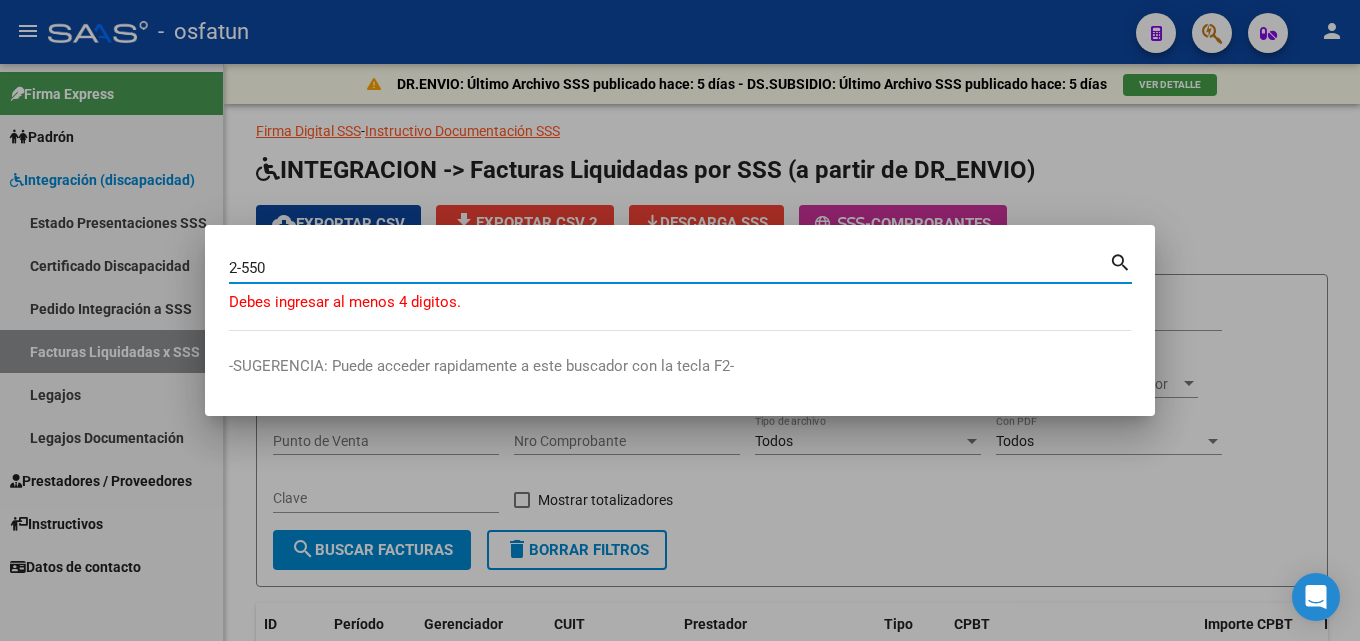 type on "2-550" 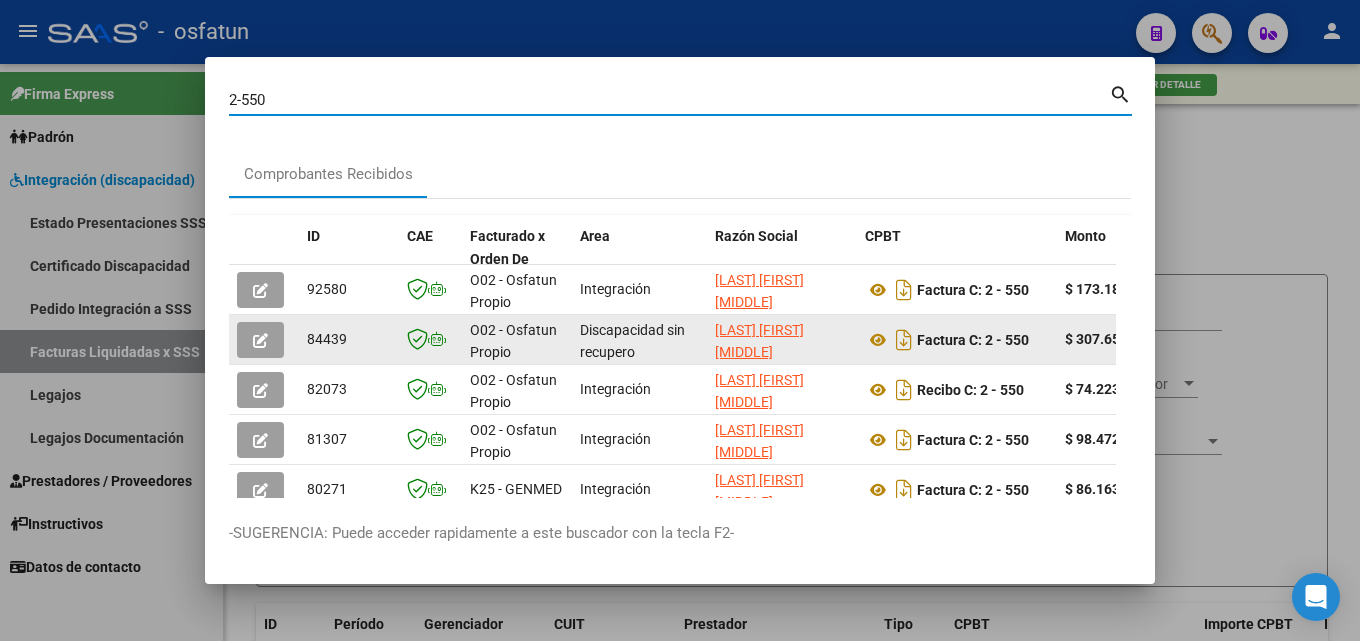click 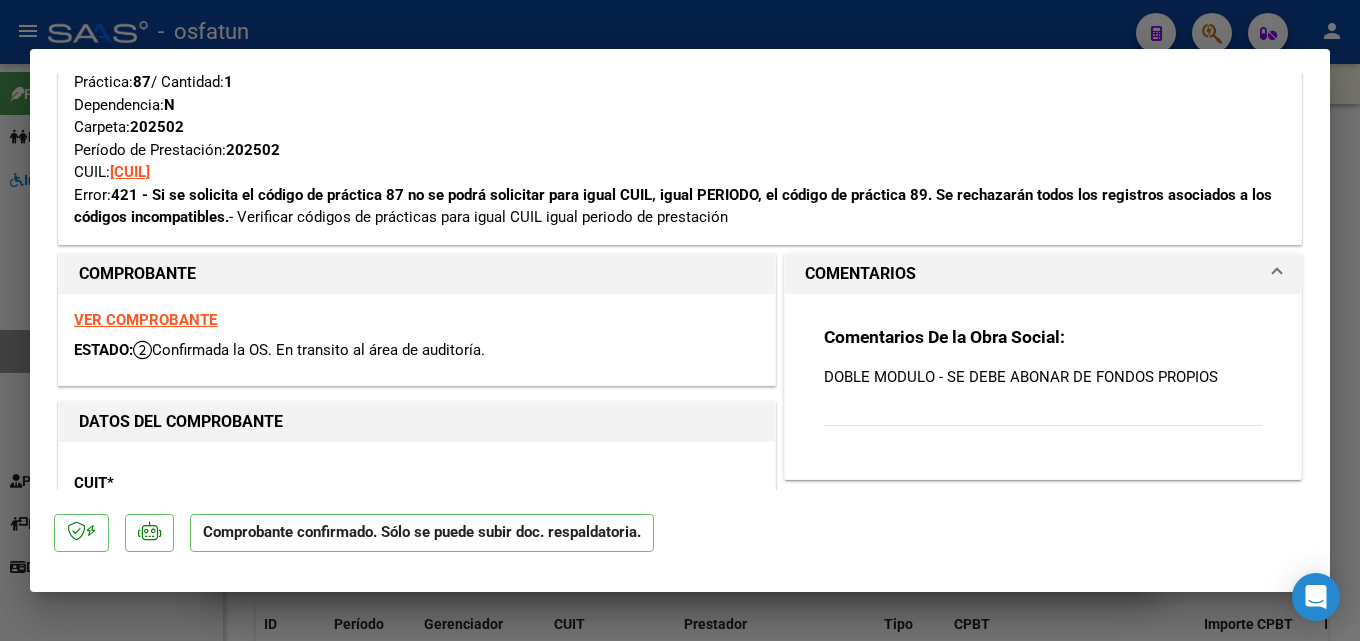 scroll, scrollTop: 610, scrollLeft: 0, axis: vertical 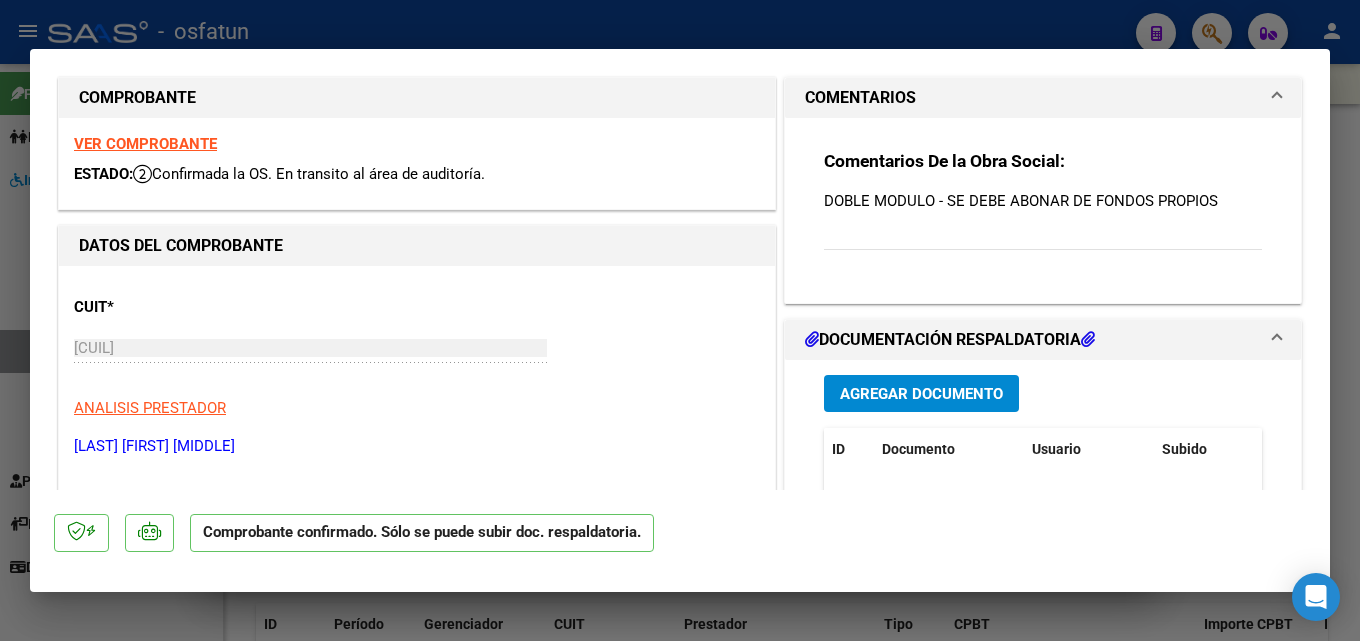 drag, startPoint x: 815, startPoint y: 205, endPoint x: 1207, endPoint y: 201, distance: 392.02042 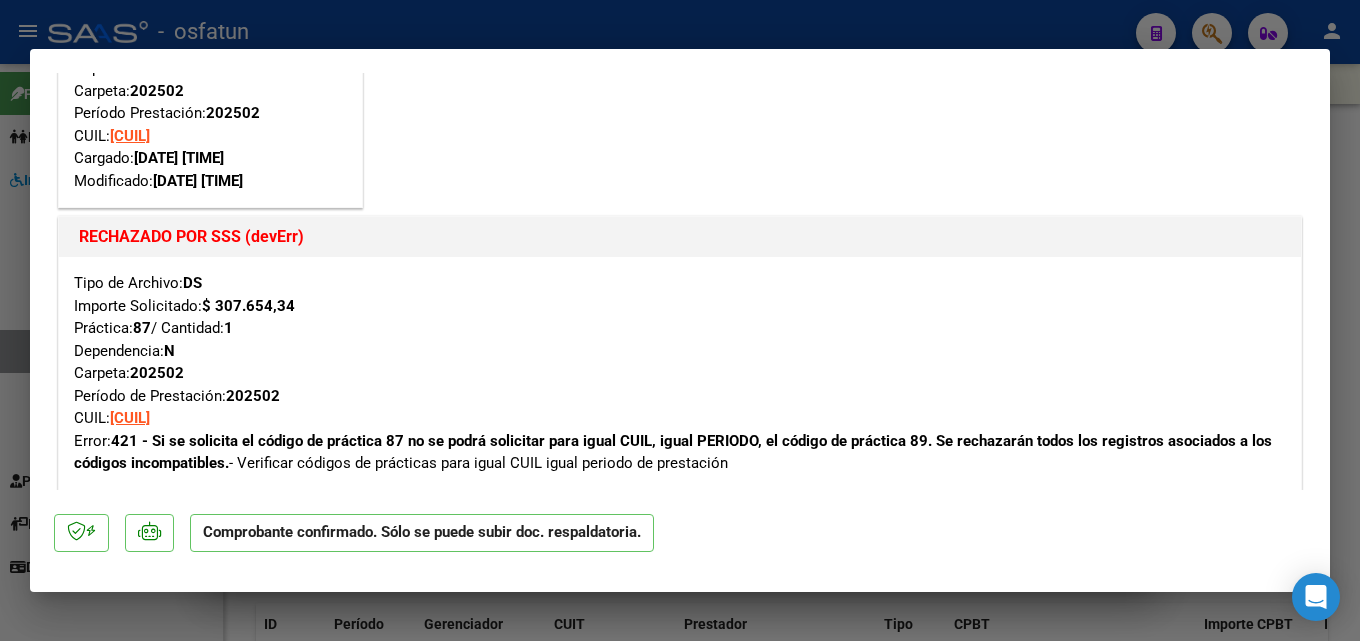scroll, scrollTop: 200, scrollLeft: 0, axis: vertical 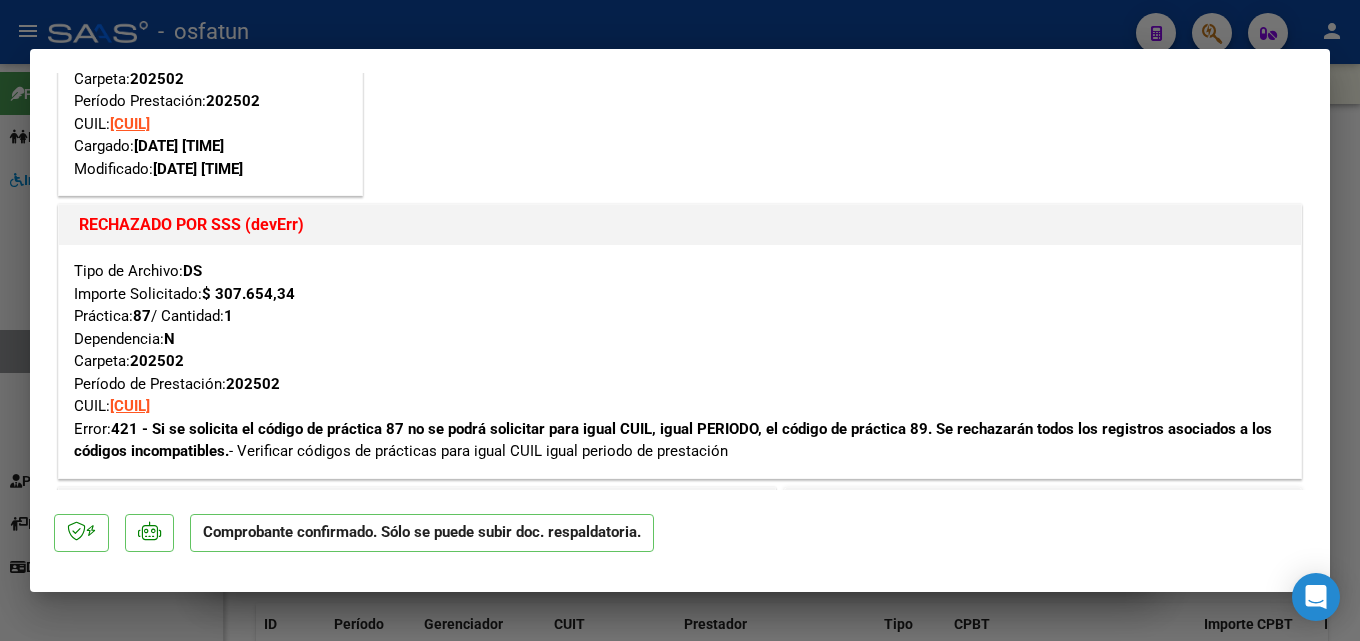 drag, startPoint x: 154, startPoint y: 427, endPoint x: 760, endPoint y: 431, distance: 606.0132 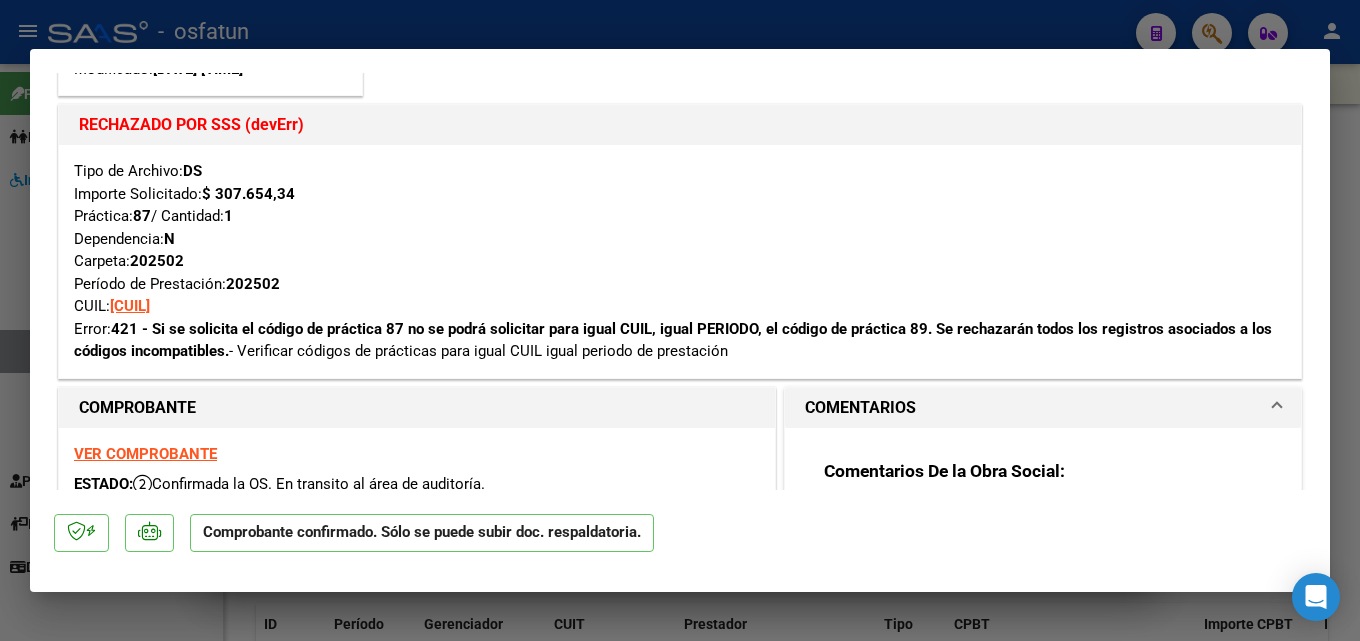 drag, startPoint x: 246, startPoint y: 348, endPoint x: 817, endPoint y: 359, distance: 571.10596 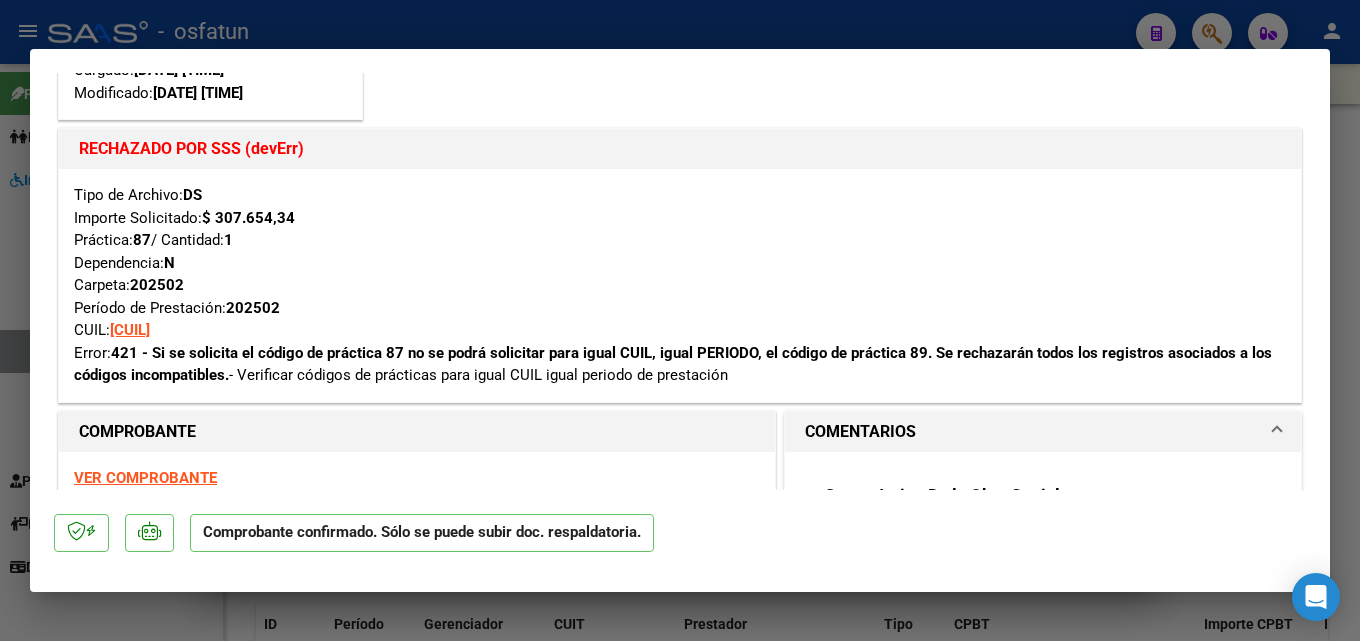 scroll, scrollTop: 300, scrollLeft: 0, axis: vertical 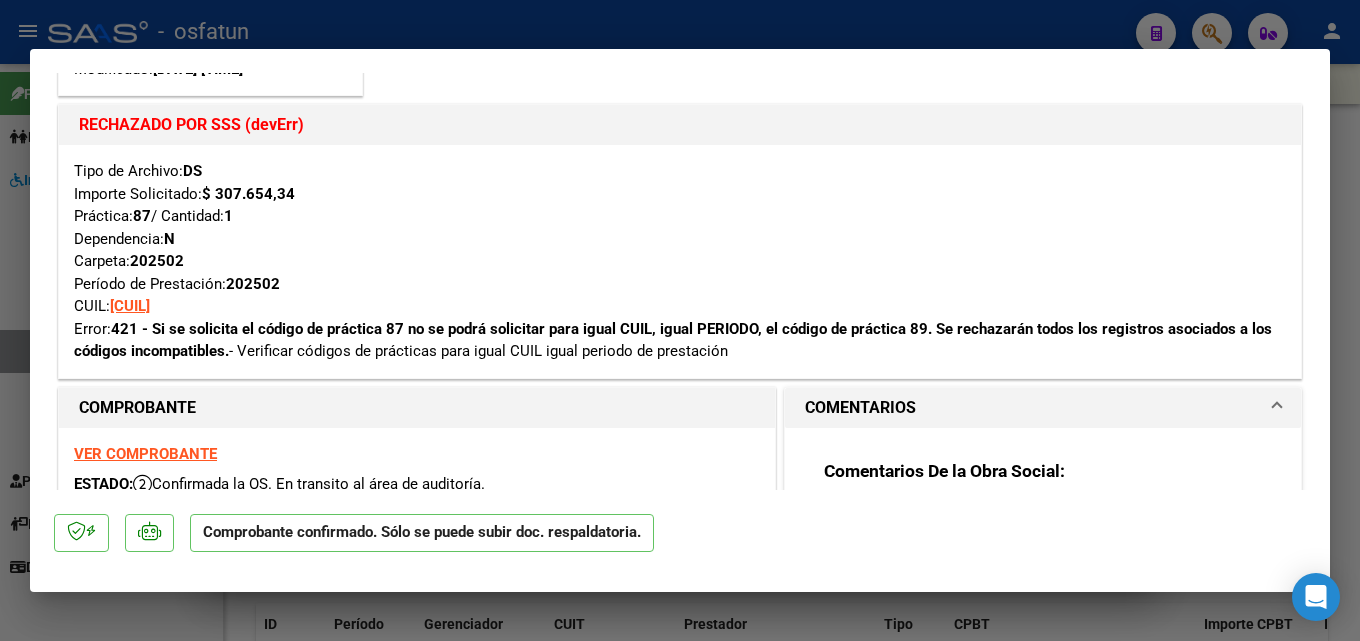 drag, startPoint x: 115, startPoint y: 327, endPoint x: 899, endPoint y: 346, distance: 784.2302 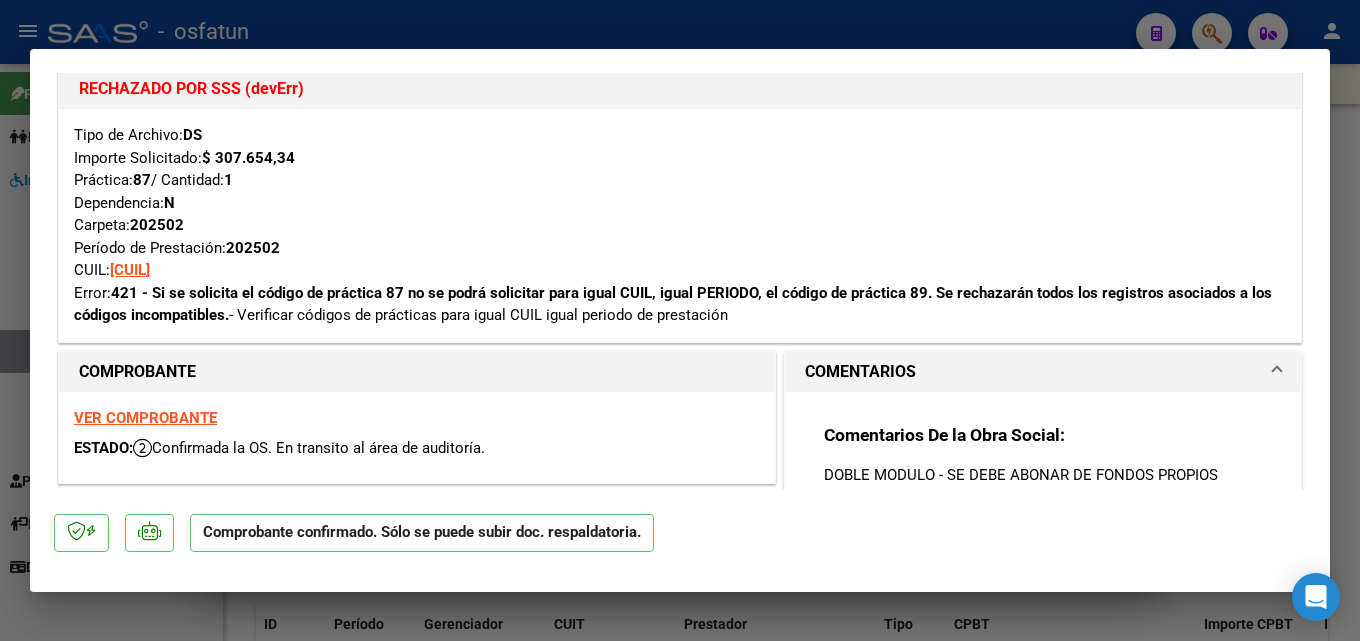 scroll, scrollTop: 300, scrollLeft: 0, axis: vertical 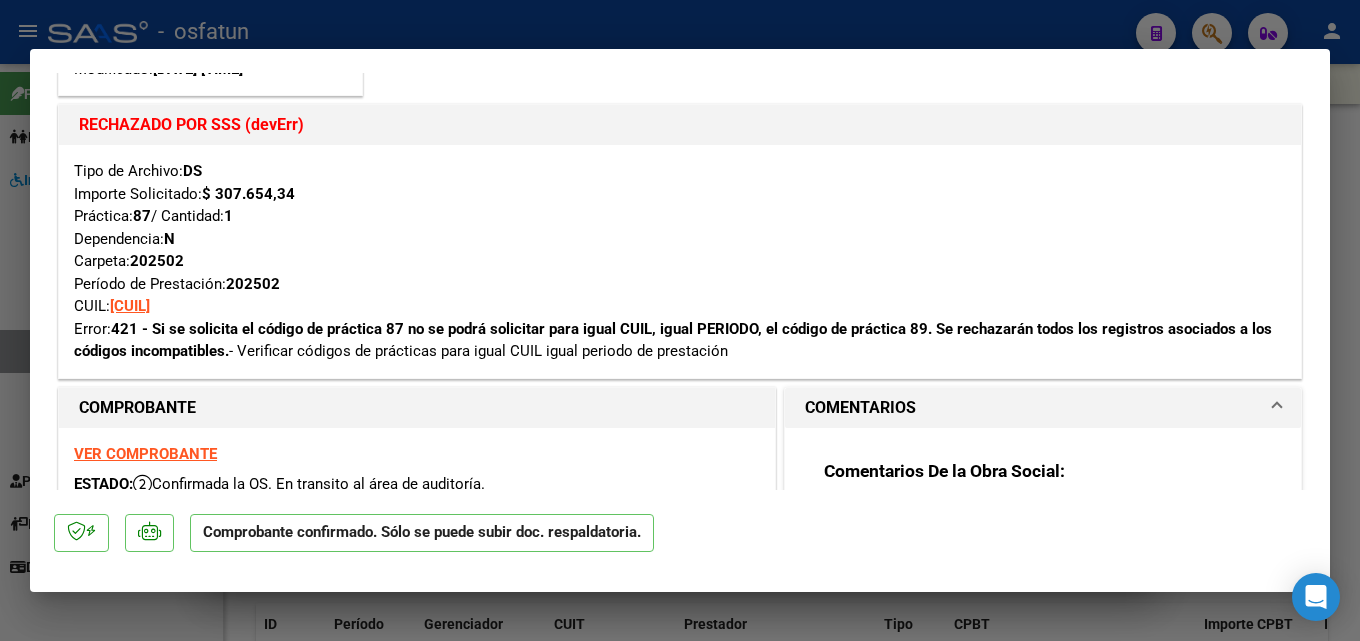 click on "Tipo de Archivo:  DS  Importe Solicitado:  $ 307.654,34  Práctica:  87  / Cantidad:  1  Dependencia:  N  Carpeta:  202502  Período de Prestación:  202502  CUIL:  [CUIL]  Error:  421 - Si se solicita el código de práctica 87 no se podrá solicitar para igual CUIL, igual PERIODO, el código de práctica 89. Se rechazarán todos los registros asociados a los códigos incompatibles.   - Verificar códigos de prácticas para igual CUIL igual periodo de prestación" at bounding box center (680, 261) 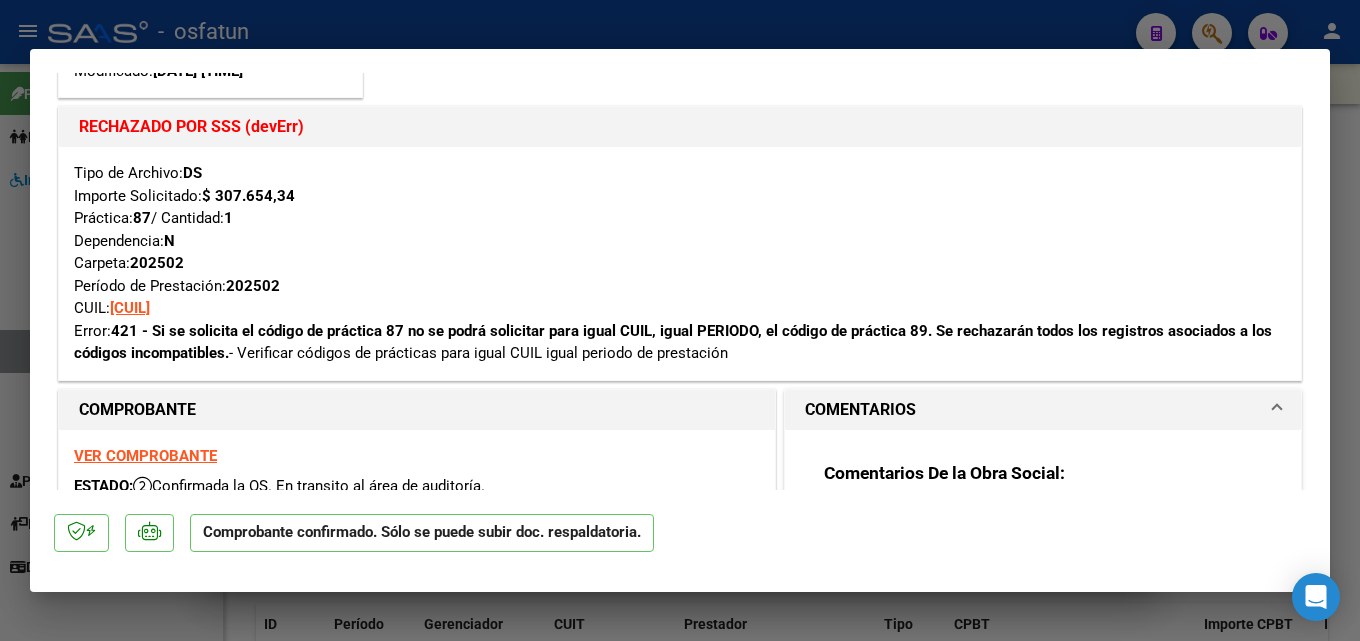 scroll, scrollTop: 300, scrollLeft: 0, axis: vertical 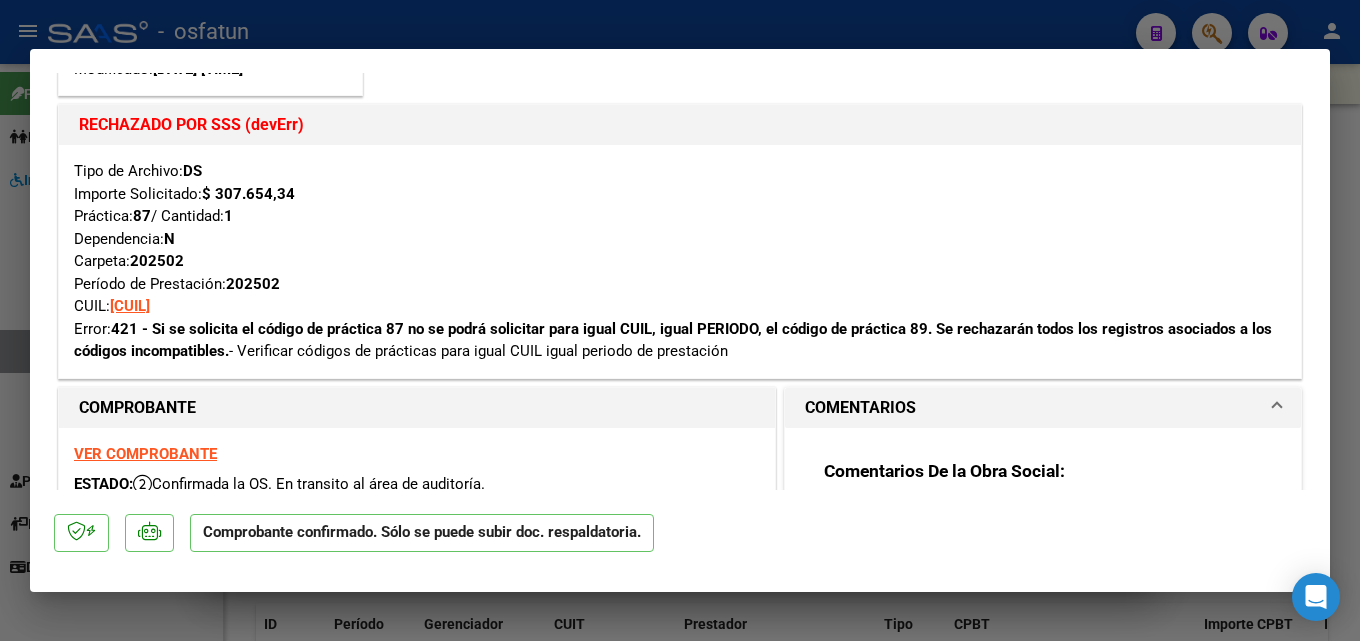 click on "Tipo de Archivo:  DS  Importe Solicitado:  $ 307.654,34  Práctica:  87  / Cantidad:  1  Dependencia:  N  Carpeta:  202502  Período de Prestación:  202502  CUIL:  [CUIL]  Error:  421 - Si se solicita el código de práctica 87 no se podrá solicitar para igual CUIL, igual PERIODO, el código de práctica 89. Se rechazarán todos los registros asociados a los códigos incompatibles.   - Verificar códigos de prácticas para igual CUIL igual periodo de prestación" at bounding box center (680, 261) 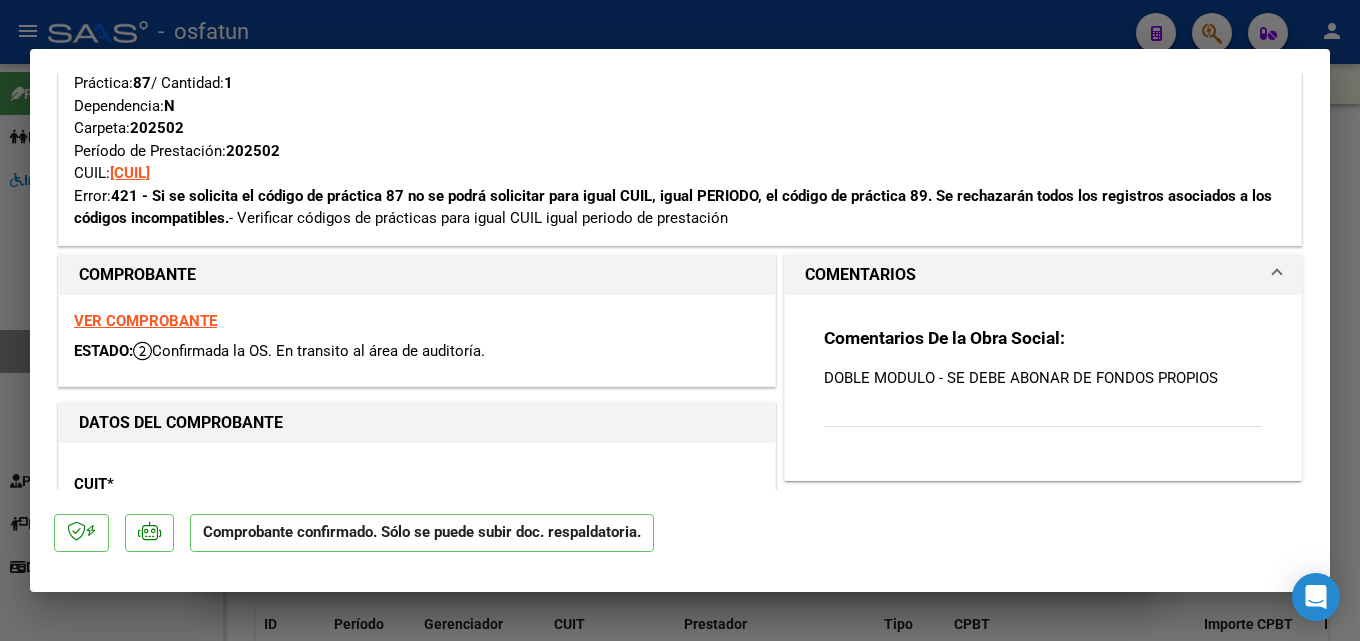 scroll, scrollTop: 400, scrollLeft: 0, axis: vertical 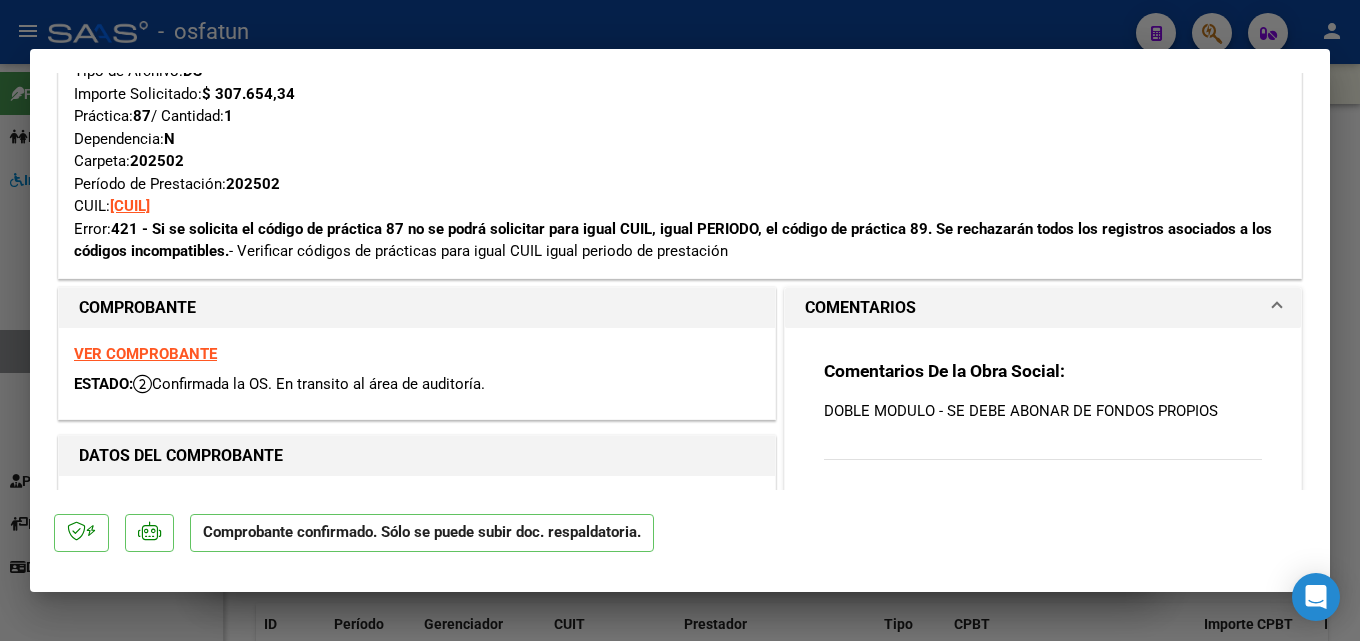 click on "Tipo de Archivo:  DS  Importe Solicitado:  $ 307.654,34  Práctica:  87  / Cantidad:  1  Dependencia:  N  Carpeta:  202502  Período de Prestación:  202502  CUIL:  [CUIL]  Error:  421 - Si se solicita el código de práctica 87 no se podrá solicitar para igual CUIL, igual PERIODO, el código de práctica 89. Se rechazarán todos los registros asociados a los códigos incompatibles.   - Verificar códigos de prácticas para igual CUIL igual periodo de prestación" at bounding box center (680, 161) 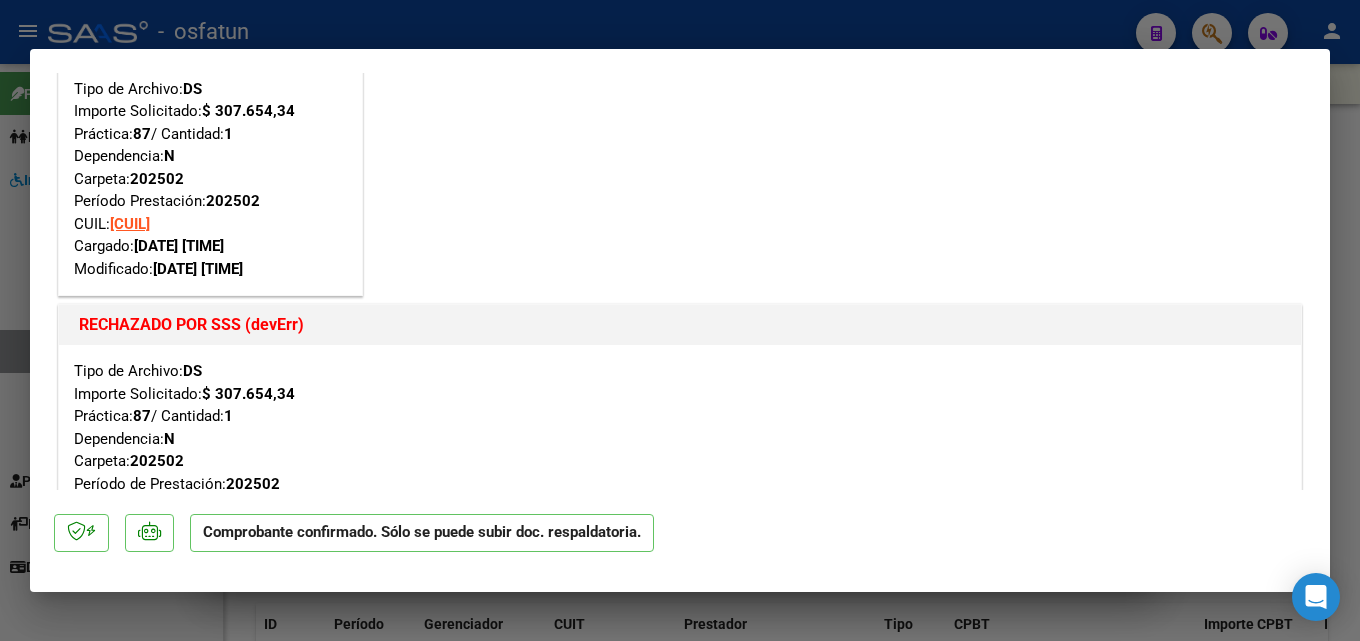 scroll, scrollTop: 300, scrollLeft: 0, axis: vertical 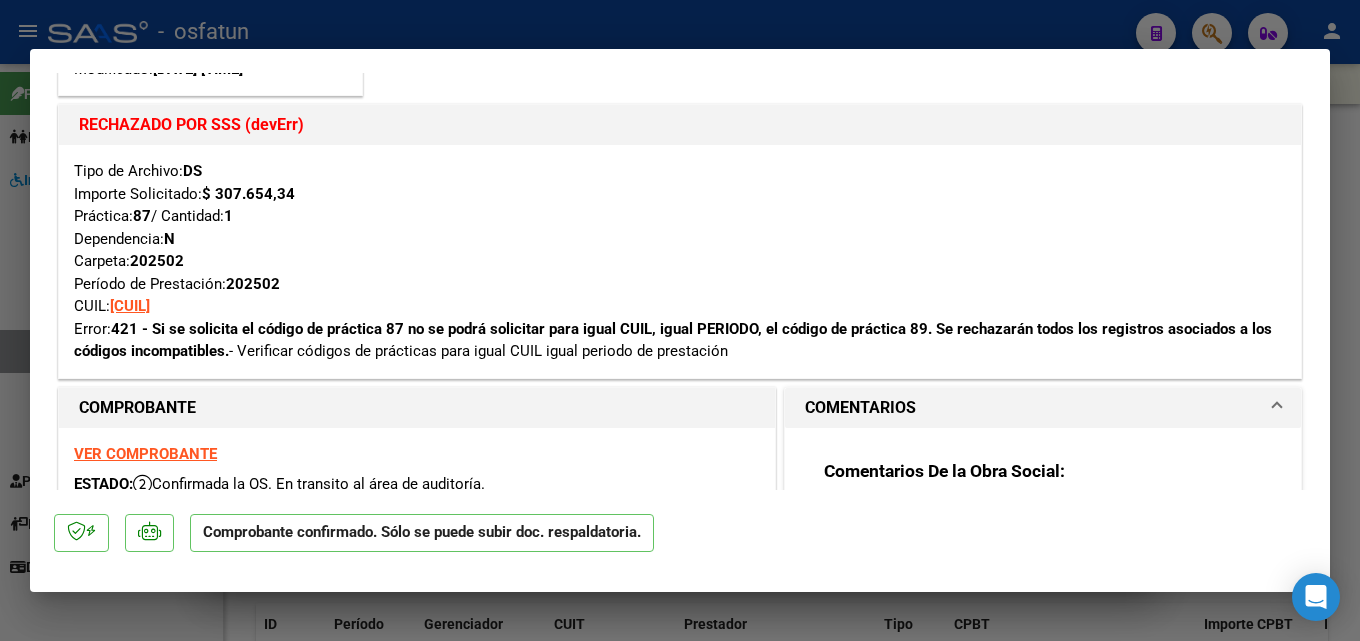 click on "421 - Si se solicita el código de práctica 87 no se podrá solicitar para igual CUIL, igual PERIODO, el código de práctica 89. Se rechazarán todos los registros asociados a los códigos incompatibles." at bounding box center (673, 340) 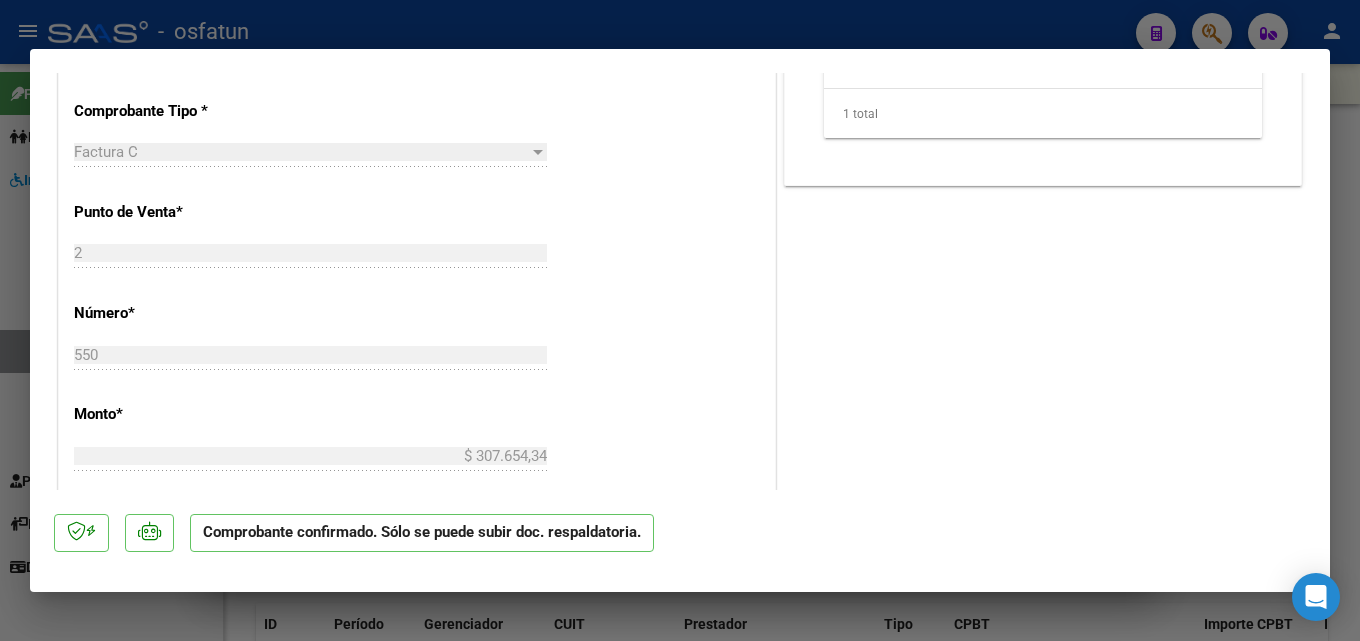 scroll, scrollTop: 1100, scrollLeft: 0, axis: vertical 